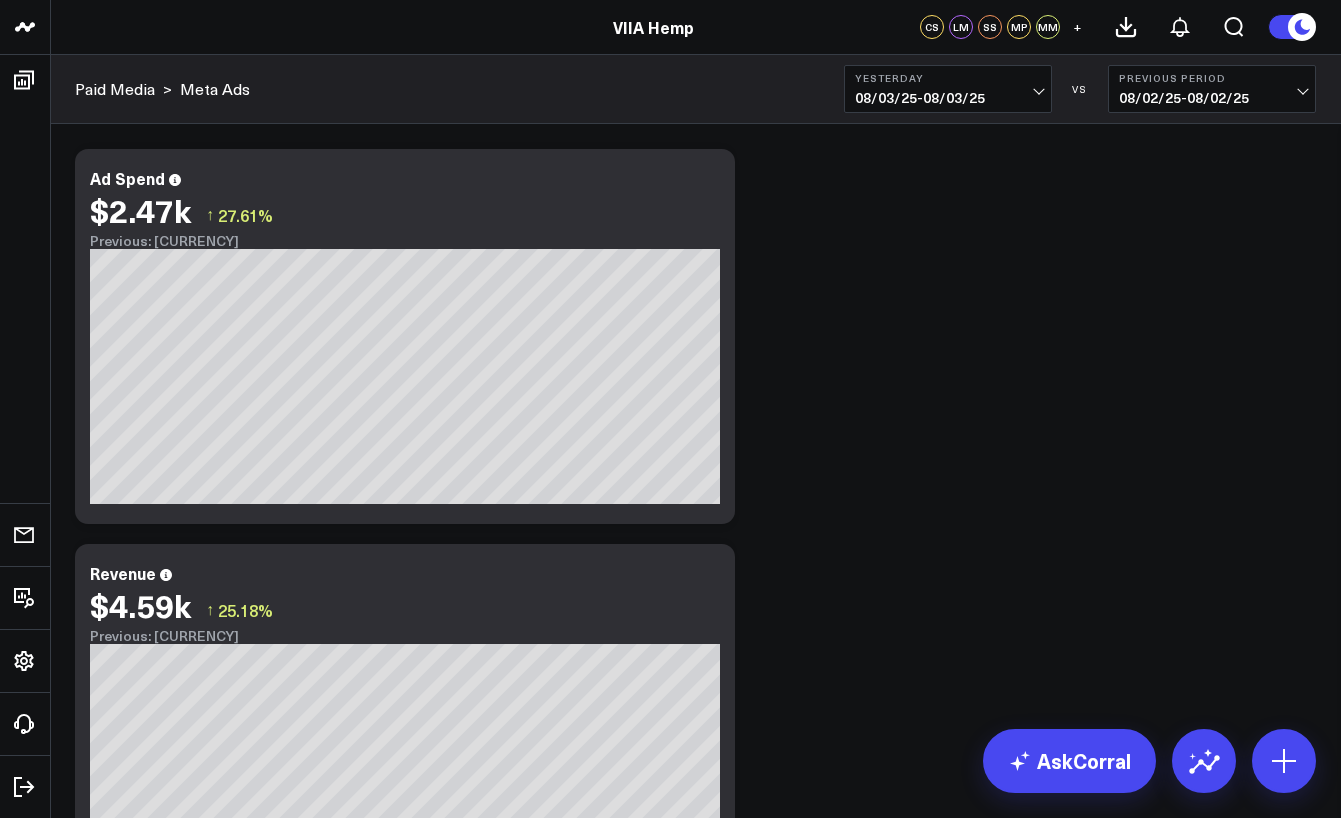 scroll, scrollTop: 0, scrollLeft: 0, axis: both 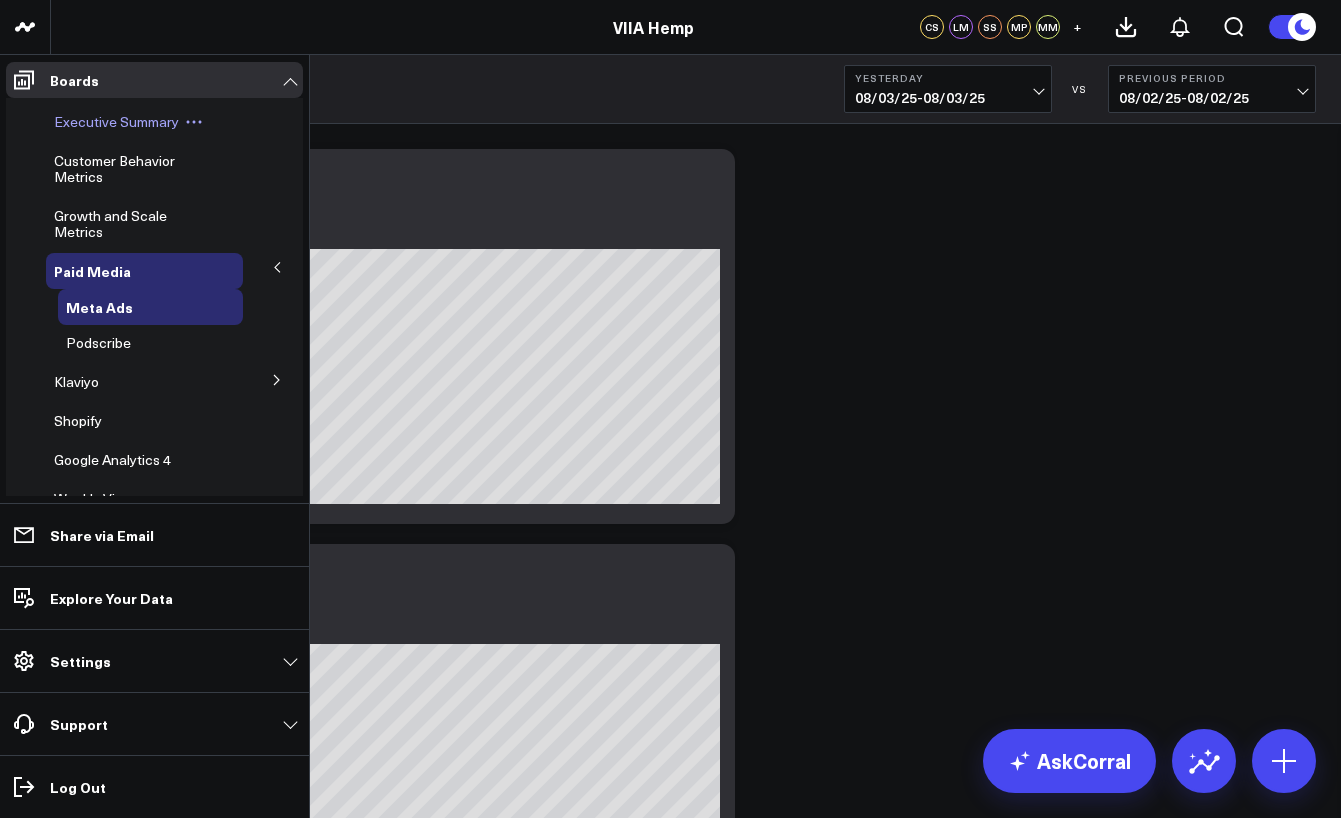 click on "Executive Summary" at bounding box center (116, 121) 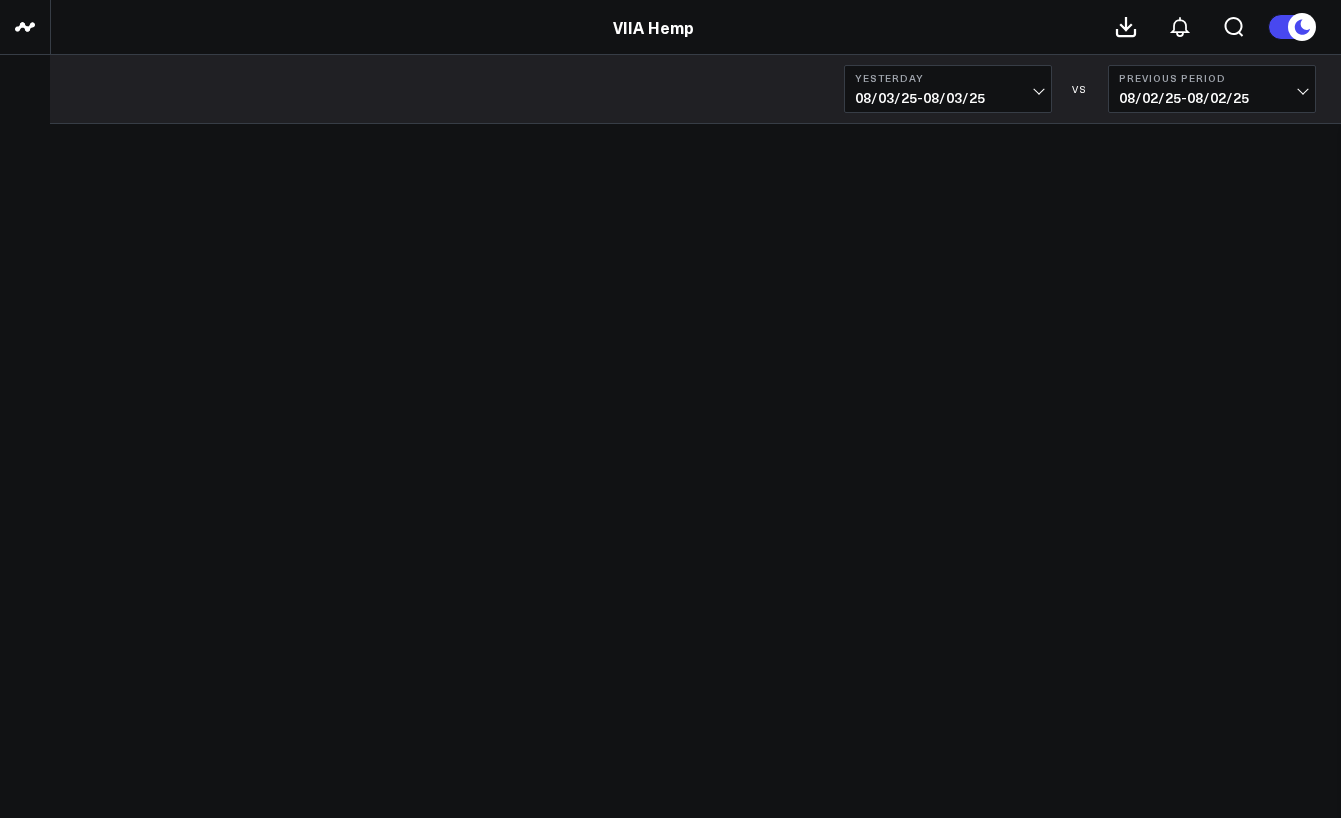 scroll, scrollTop: 0, scrollLeft: 0, axis: both 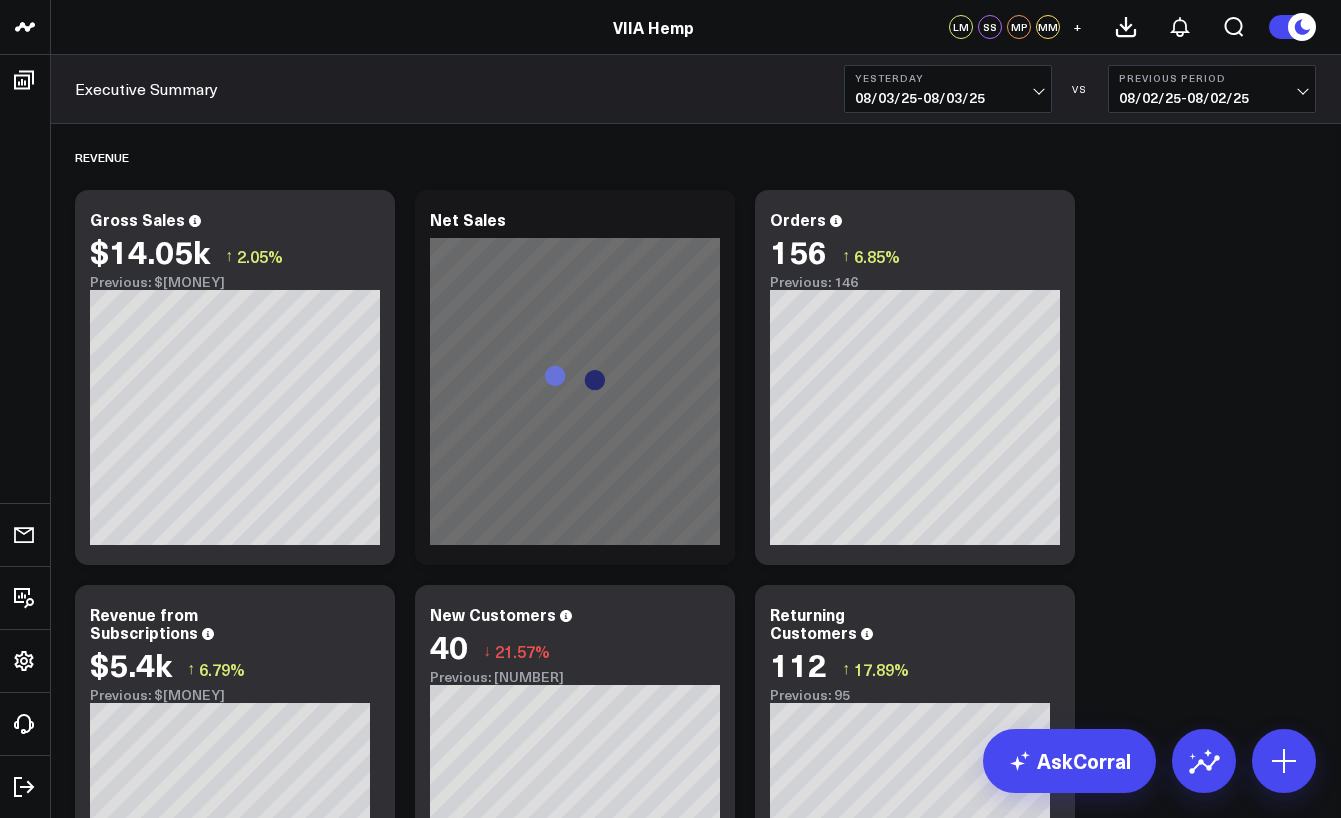 click on "[DATE]  -  [DATE]" at bounding box center [948, 98] 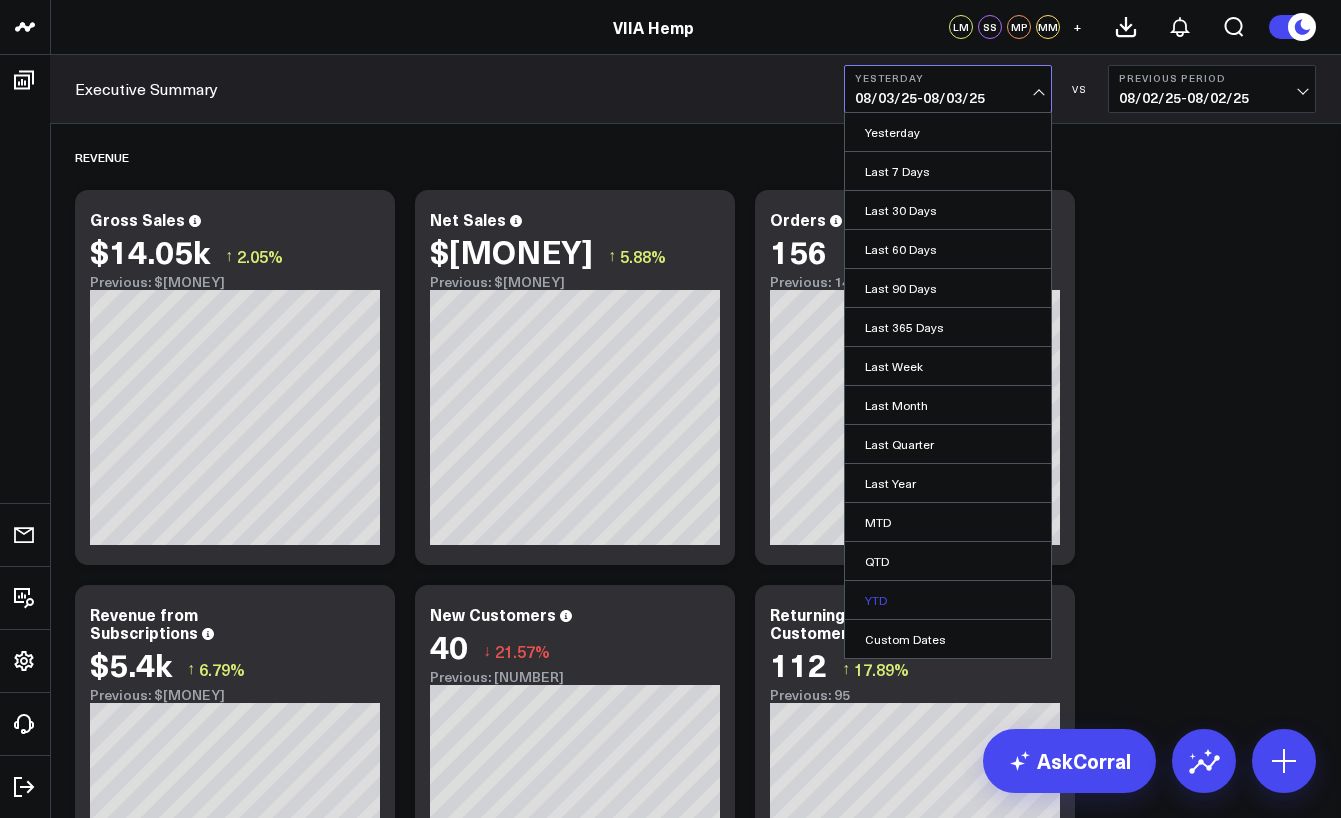 click on "YTD" at bounding box center (948, 600) 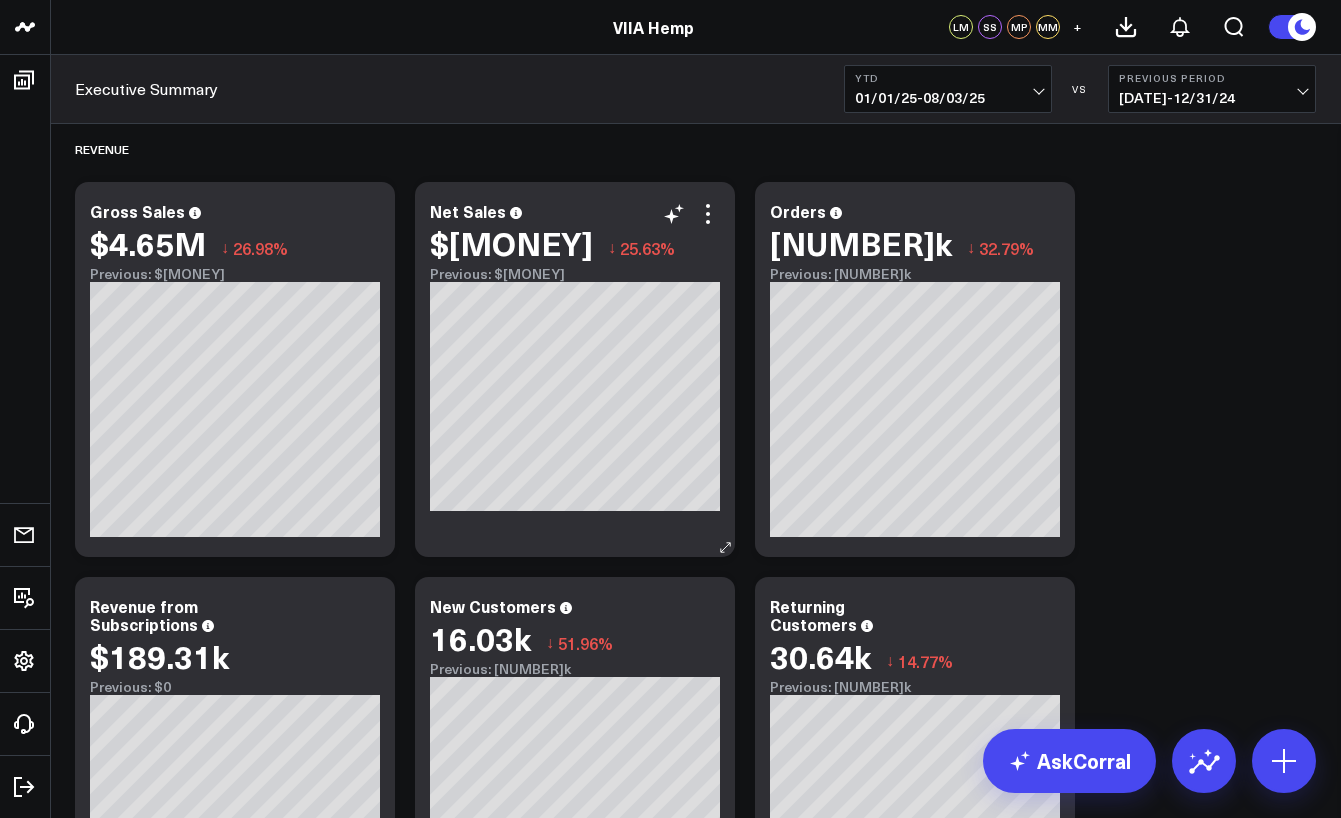 scroll, scrollTop: 0, scrollLeft: 0, axis: both 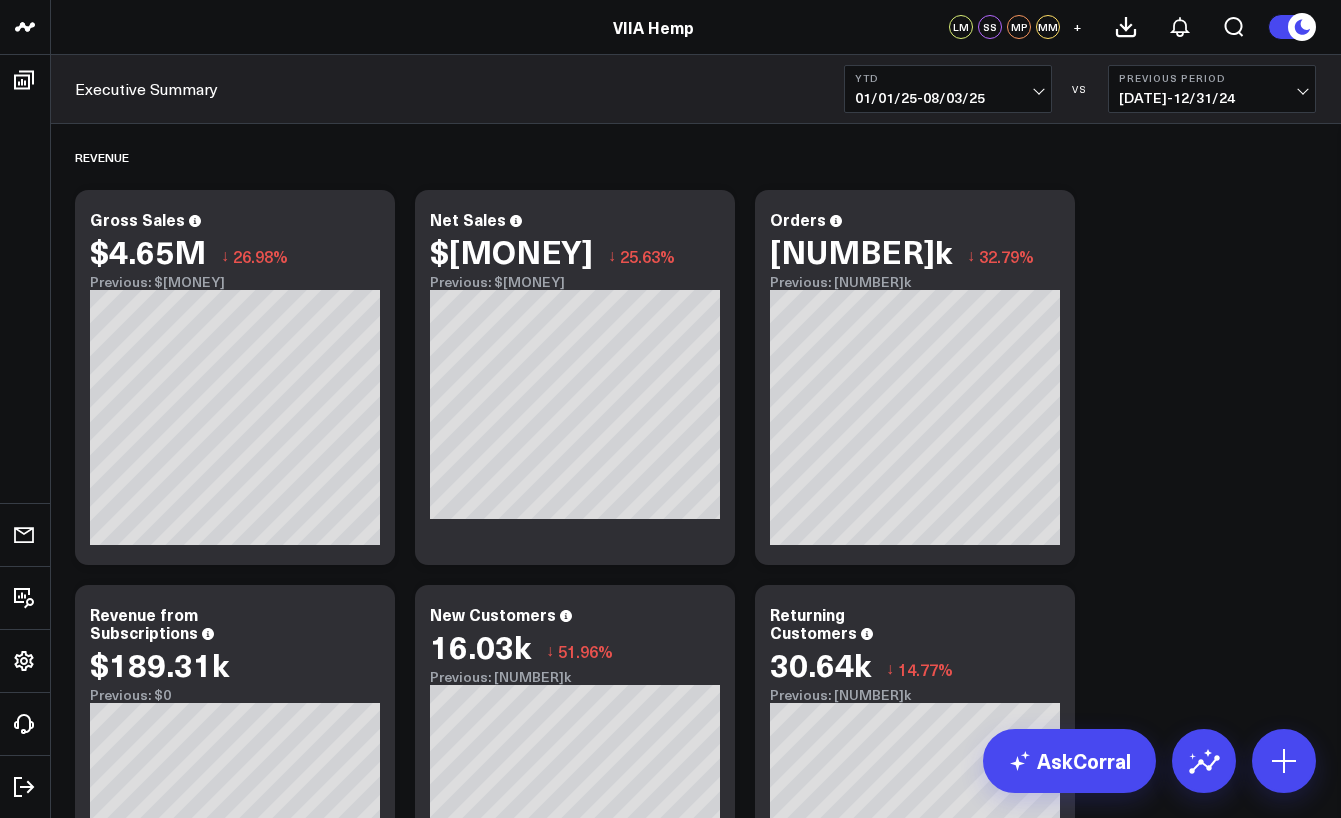 click on "[DATE]  -  [DATE]" at bounding box center (948, 98) 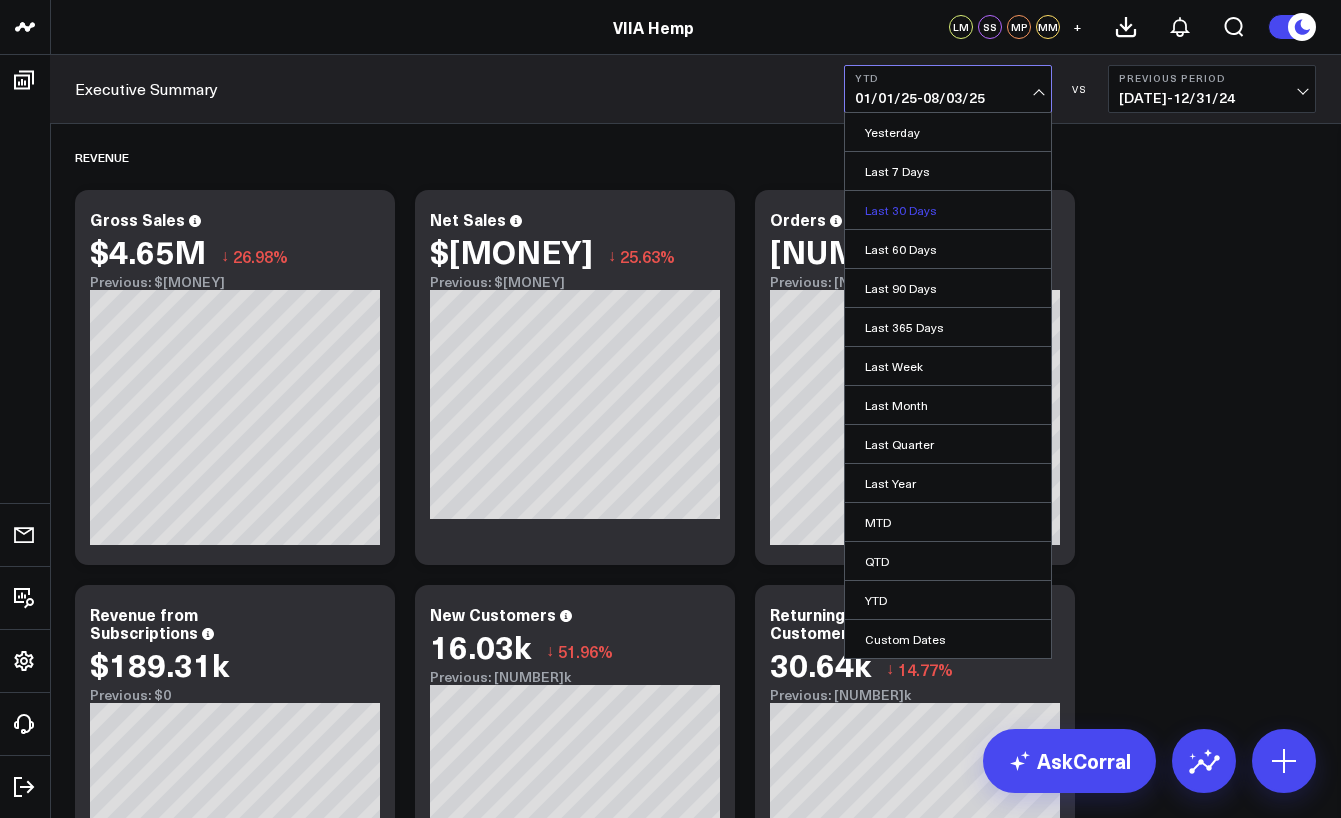 click on "Last 30 Days" at bounding box center [948, 210] 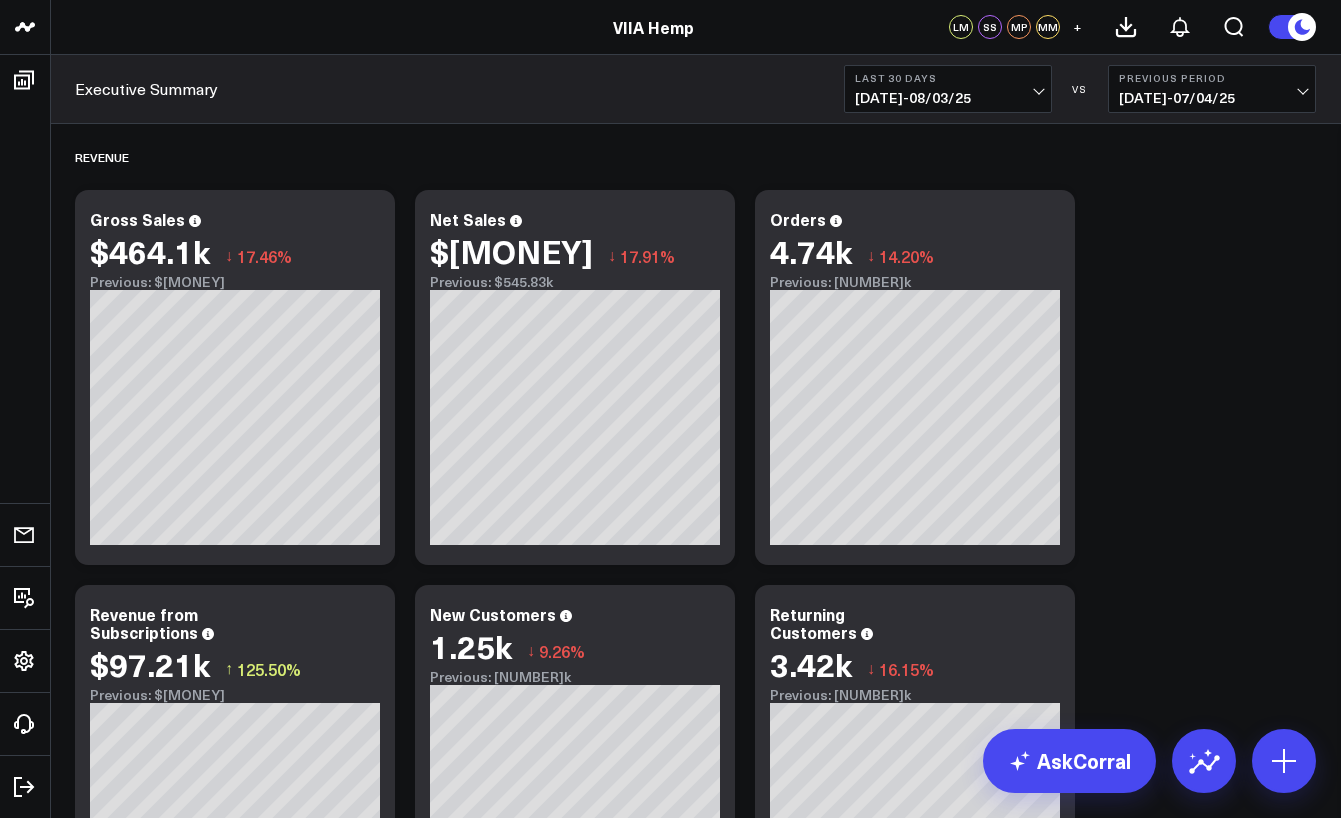 click on "[DATE]  -  [DATE]" at bounding box center (948, 98) 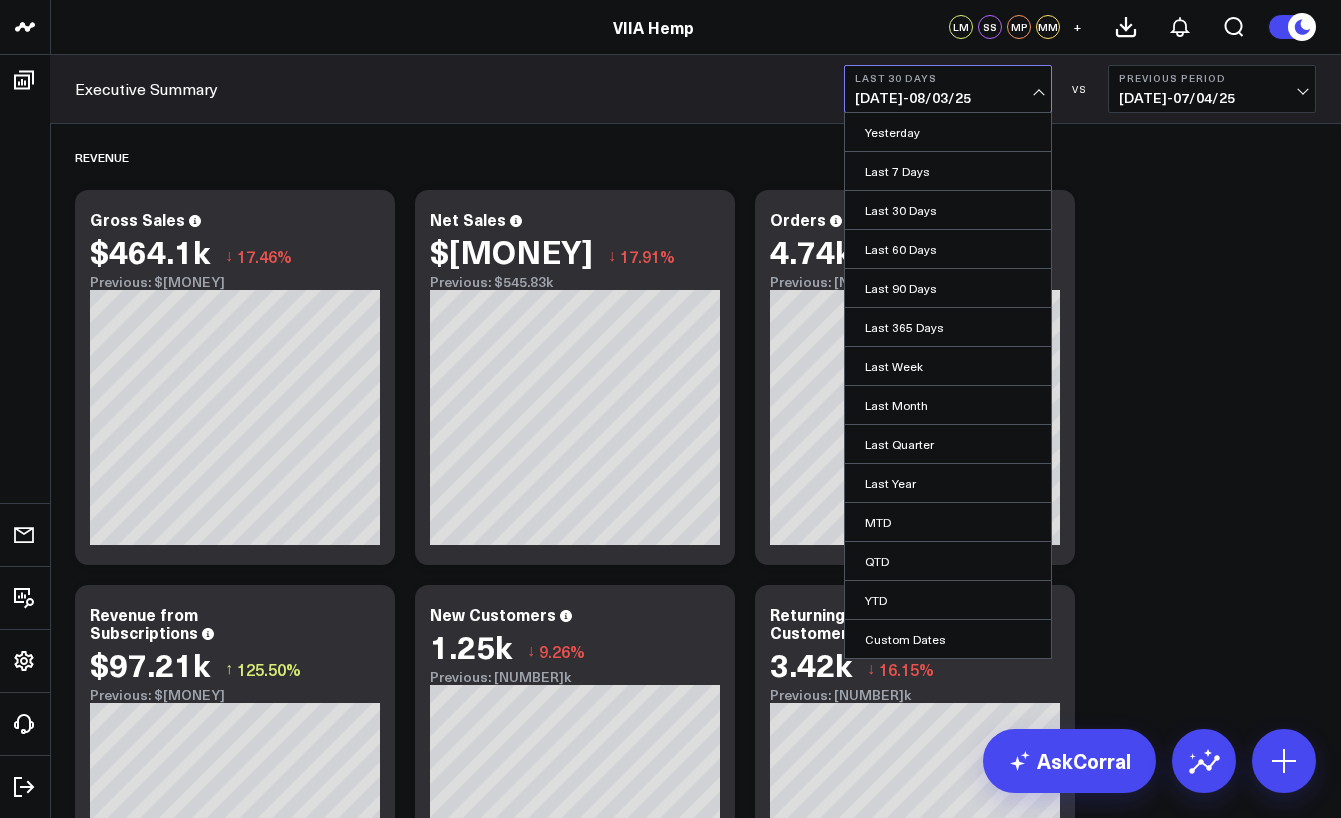 click on "[DATE]  -  [DATE]" at bounding box center (948, 98) 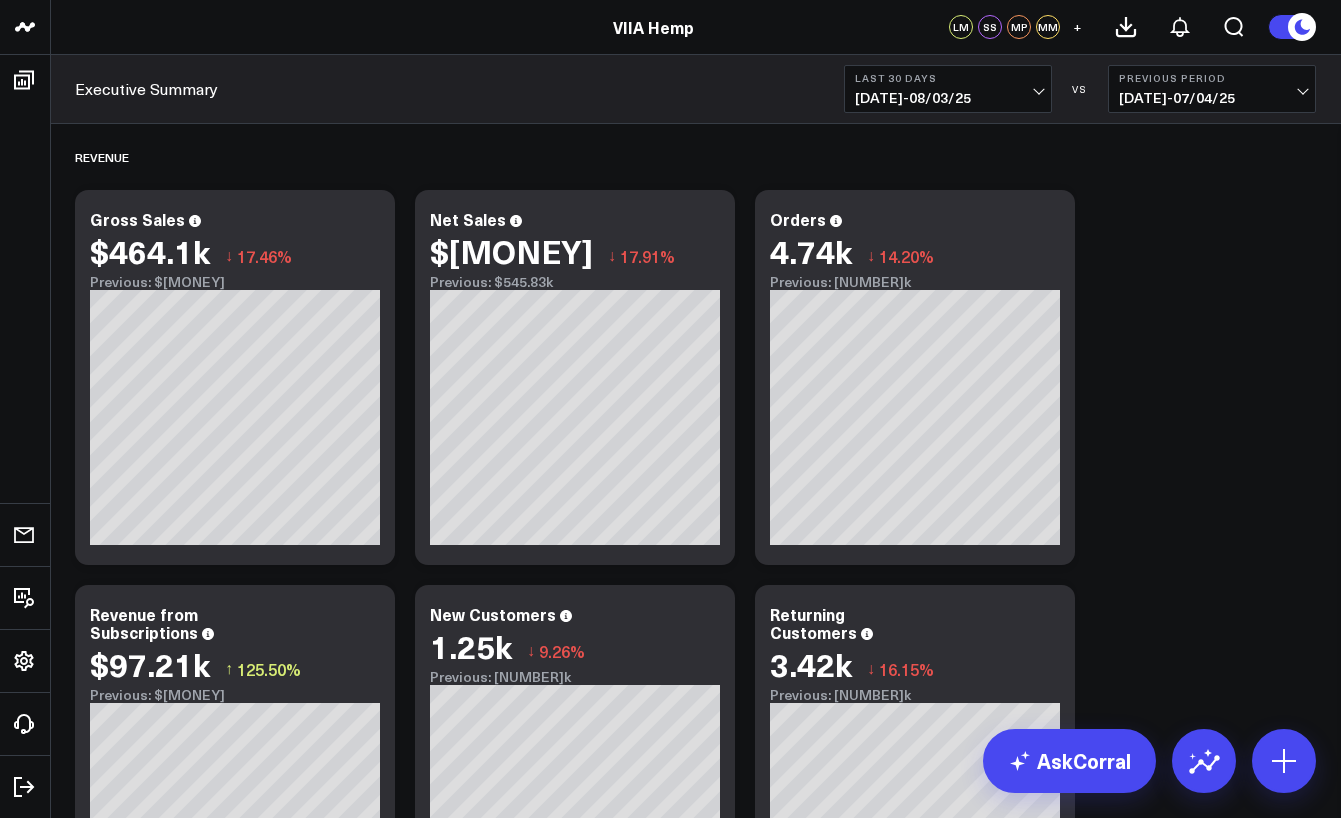 click on "[DATE]  -  [DATE]" at bounding box center [948, 98] 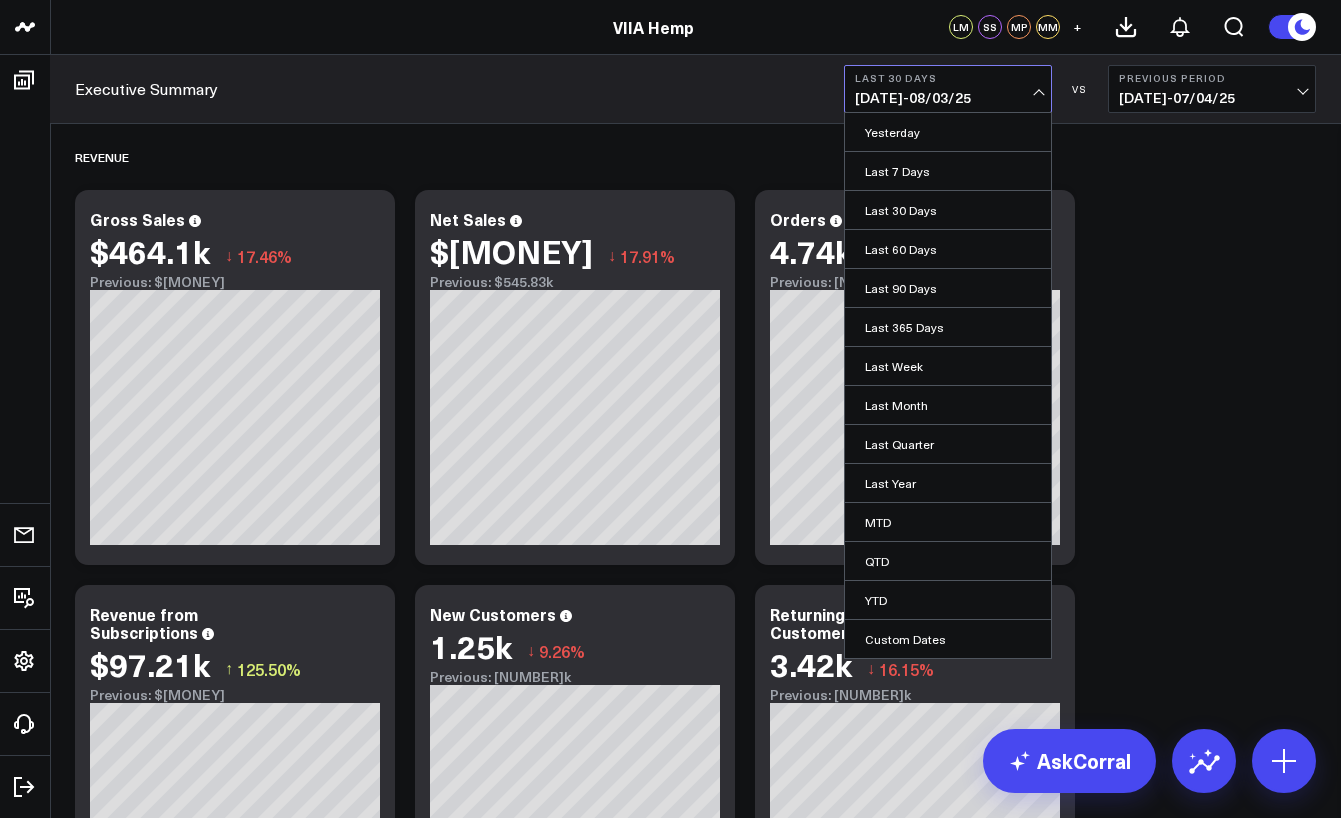 click on "[DATE]  -  [DATE]" at bounding box center [948, 98] 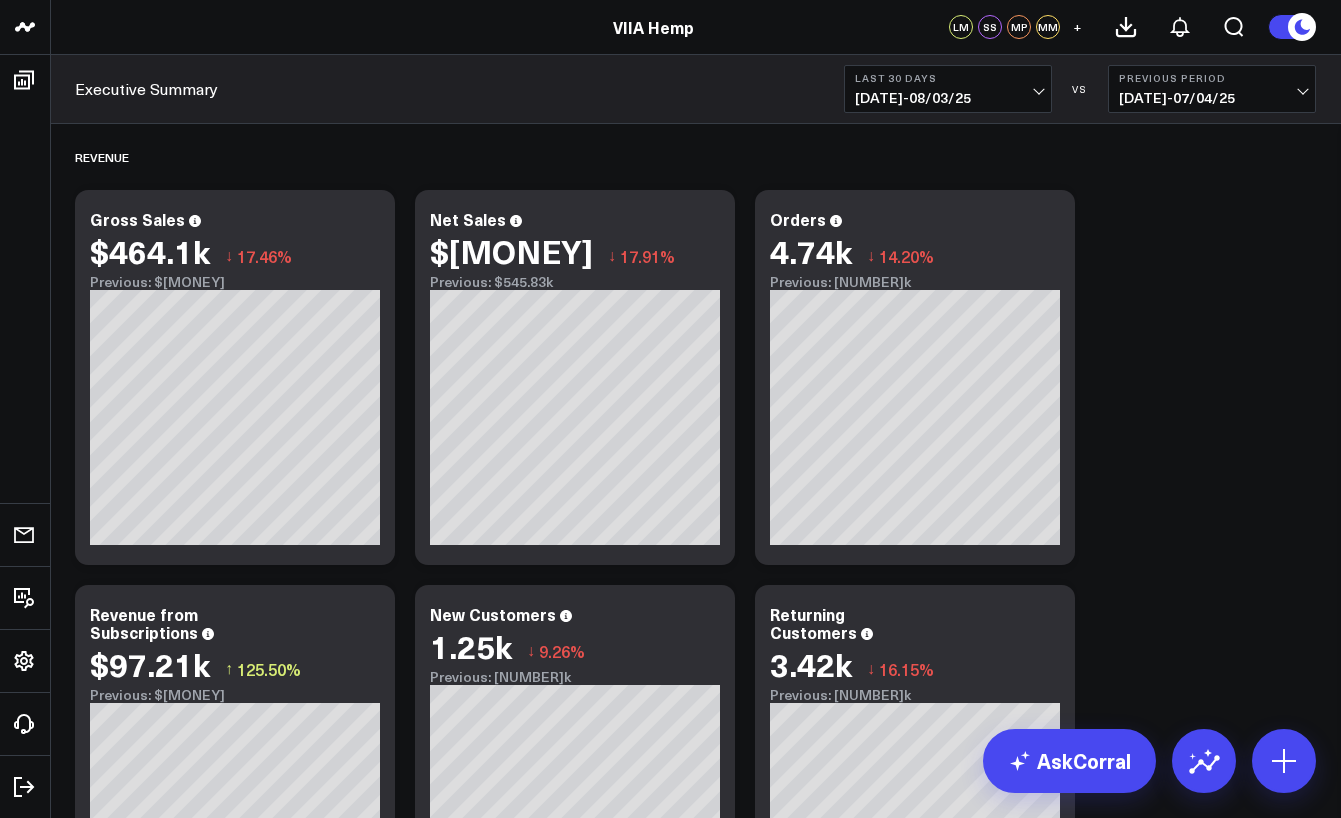 click on "[DATE]  -  [DATE]" at bounding box center (948, 98) 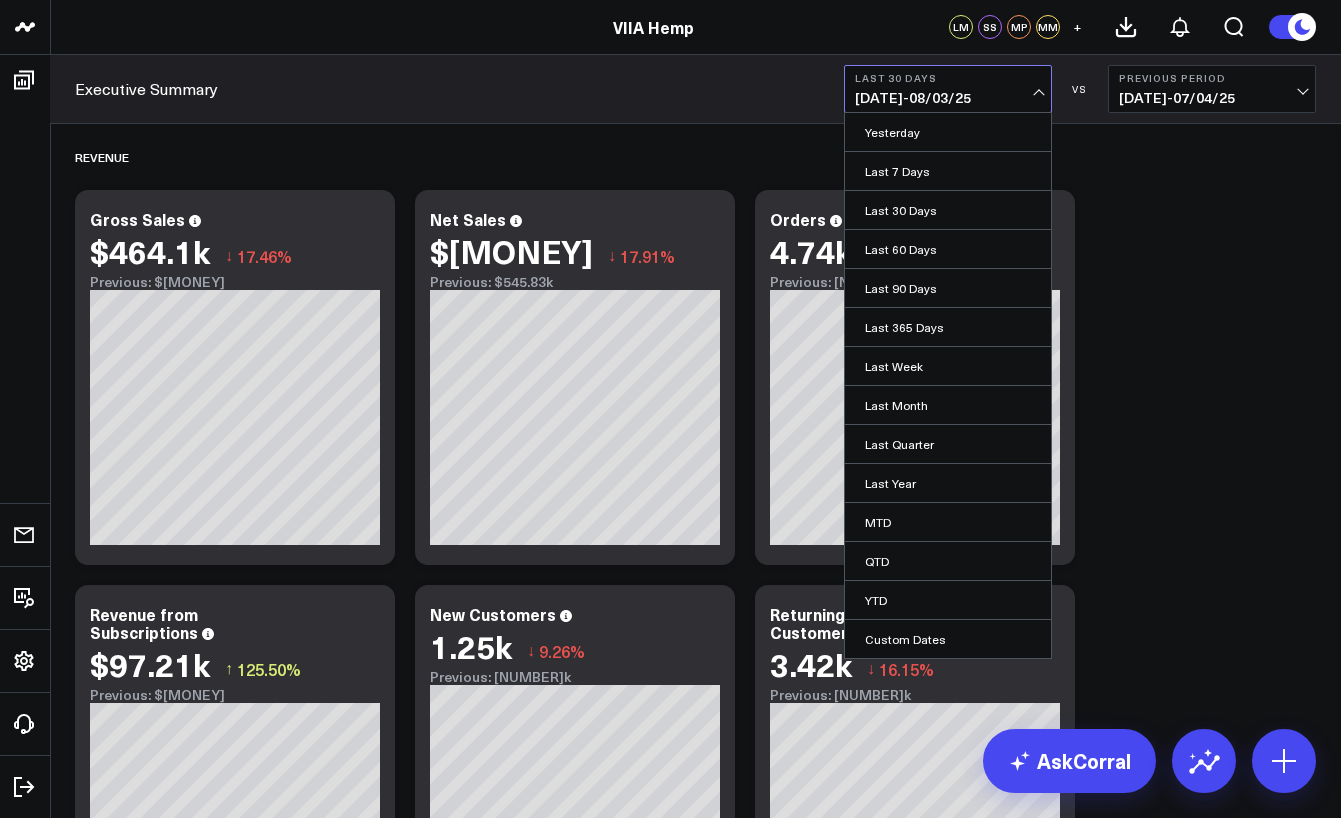 click on "[DATE]  -  [DATE]" at bounding box center [948, 98] 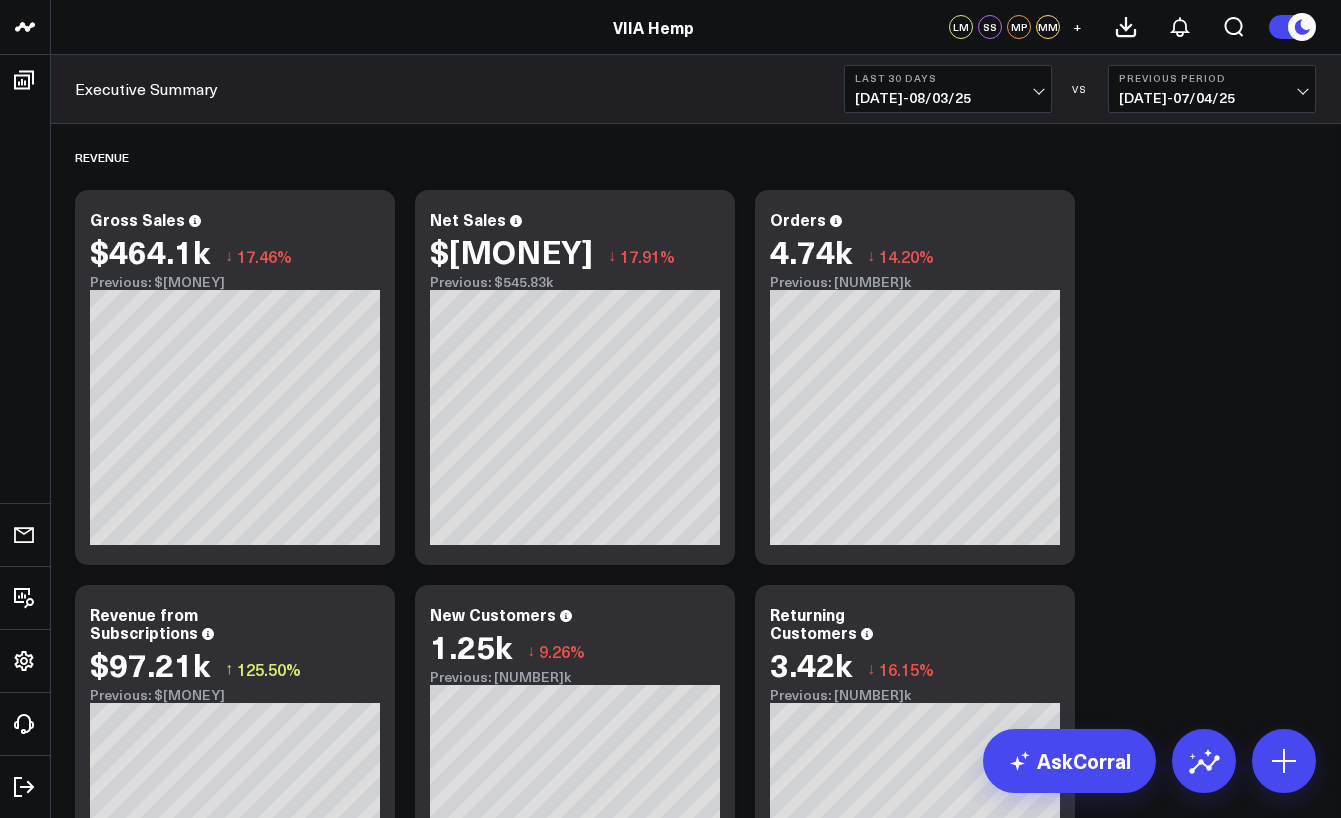 click on "[DATE]  -  [DATE]" at bounding box center [948, 98] 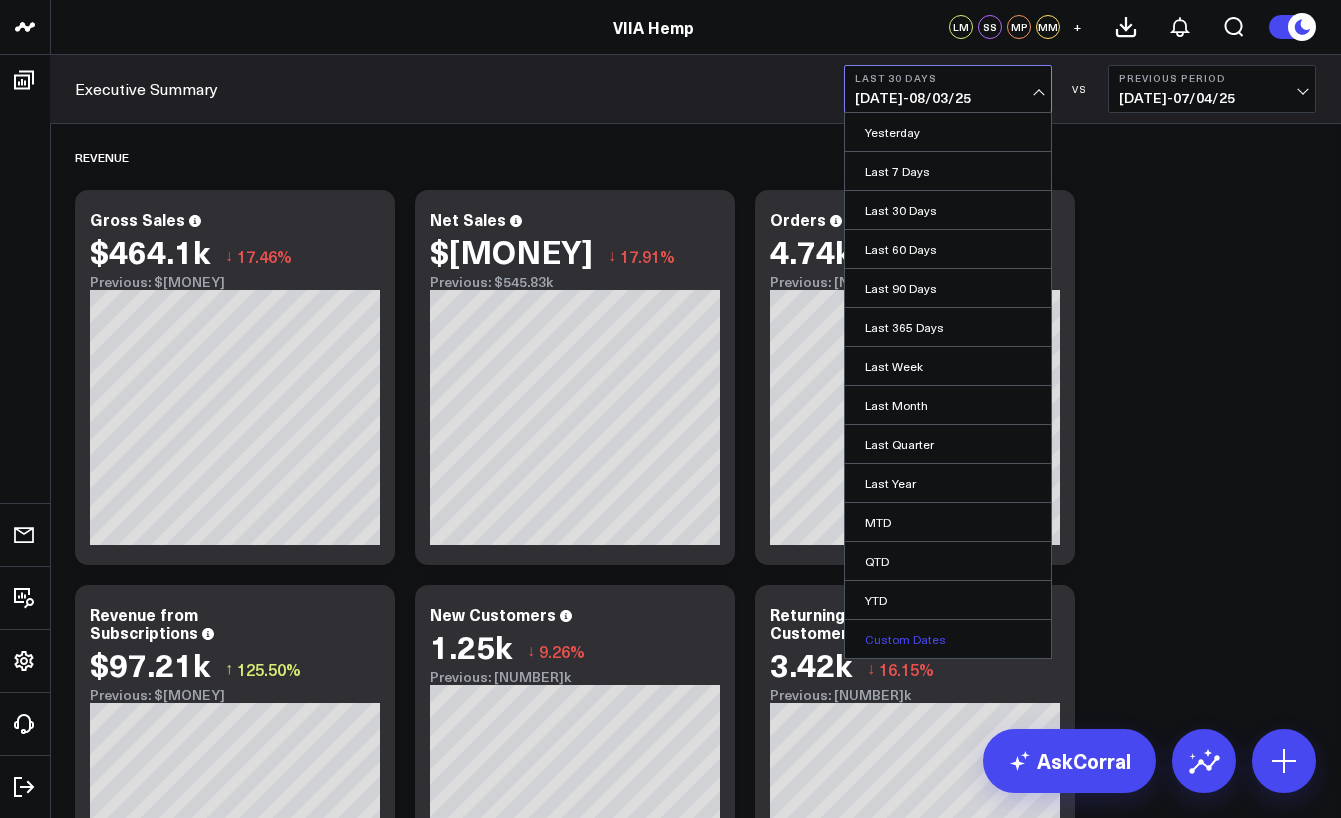 click on "Custom Dates" at bounding box center [948, 639] 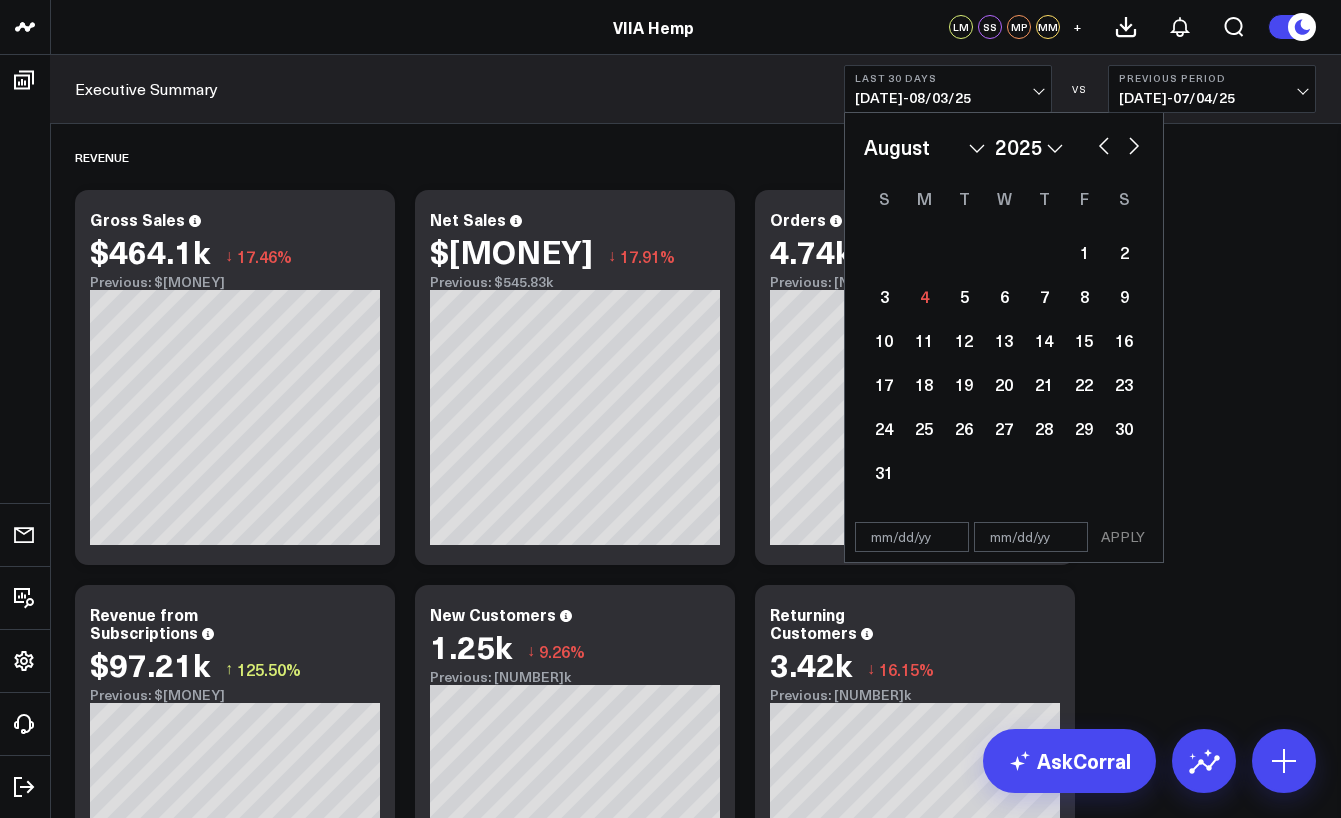 click at bounding box center (1104, 144) 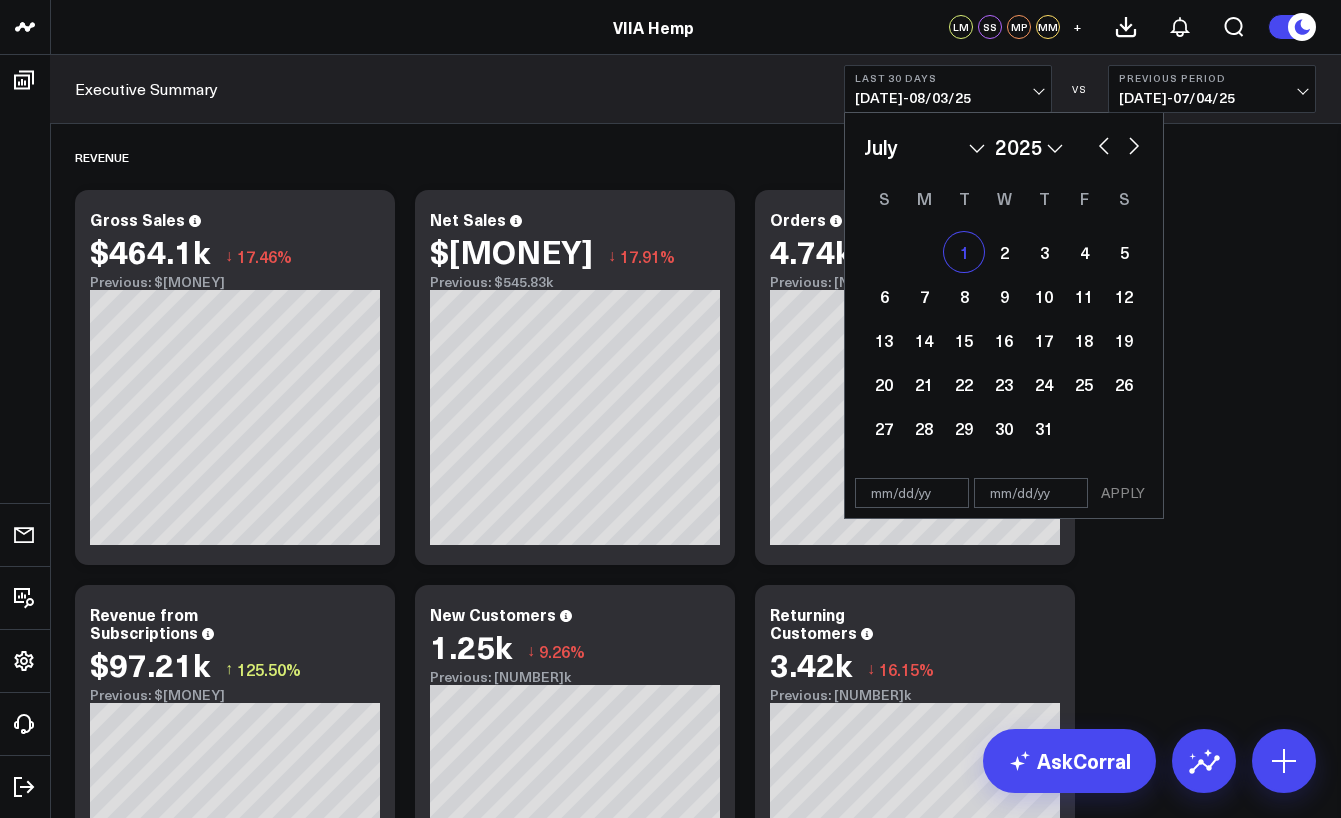 click on "1" at bounding box center (964, 252) 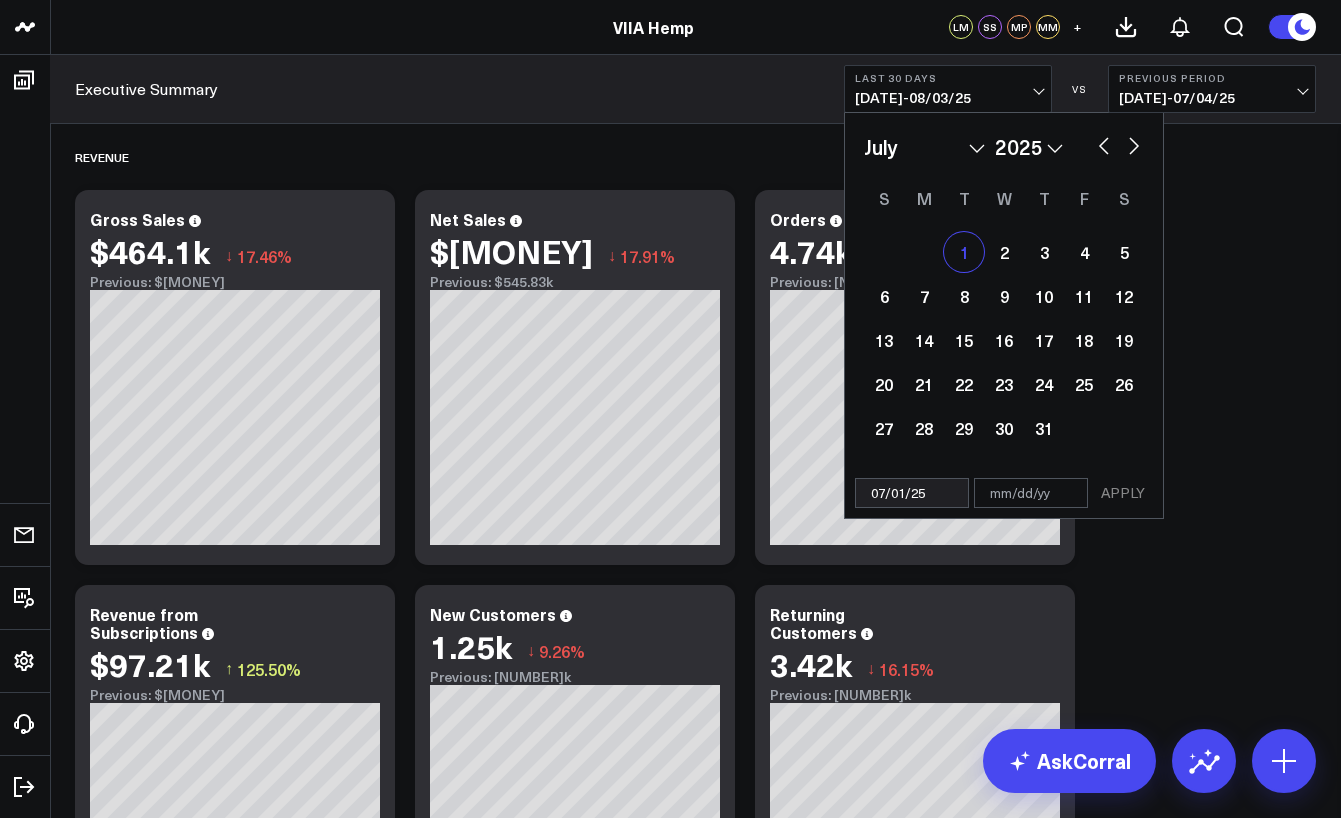 select on "6" 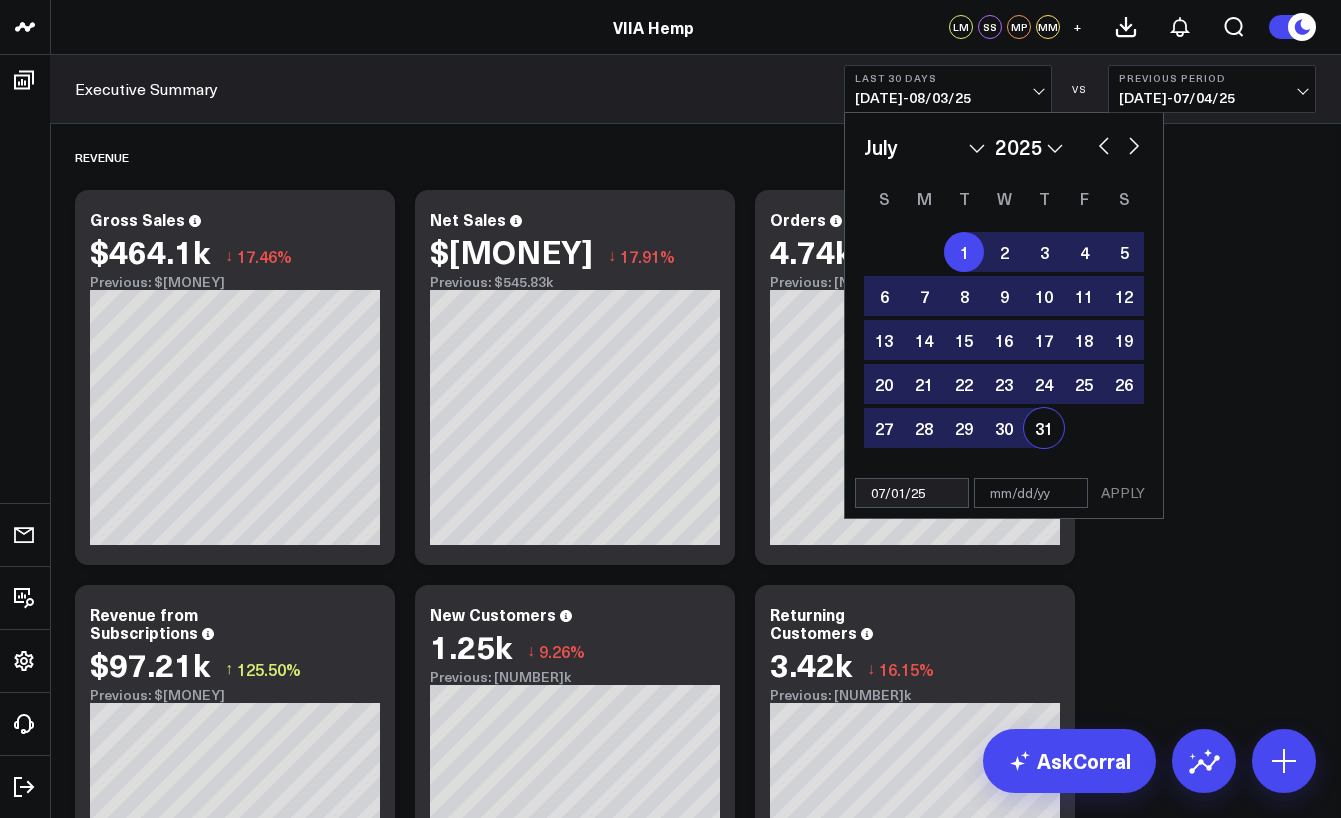 click on "31" at bounding box center [1044, 428] 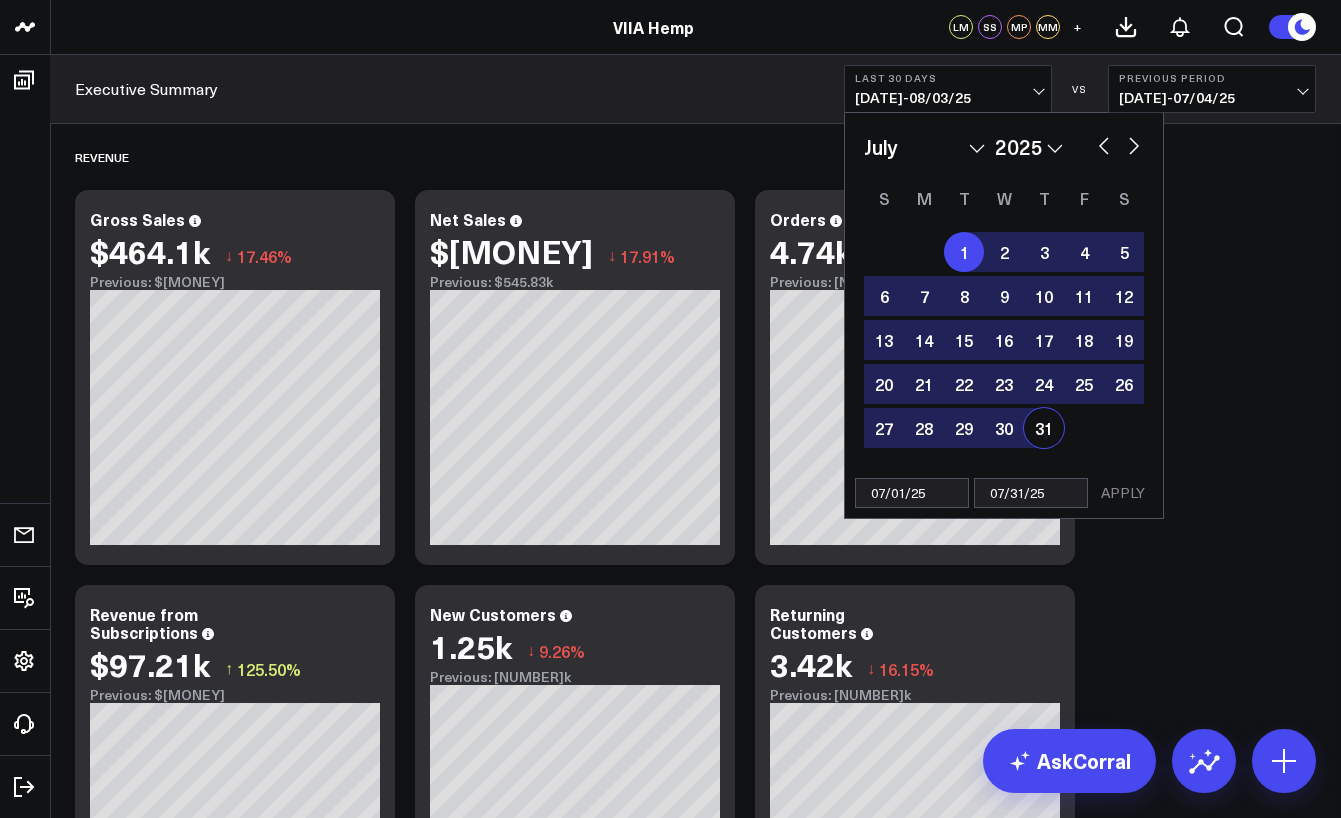 select on "6" 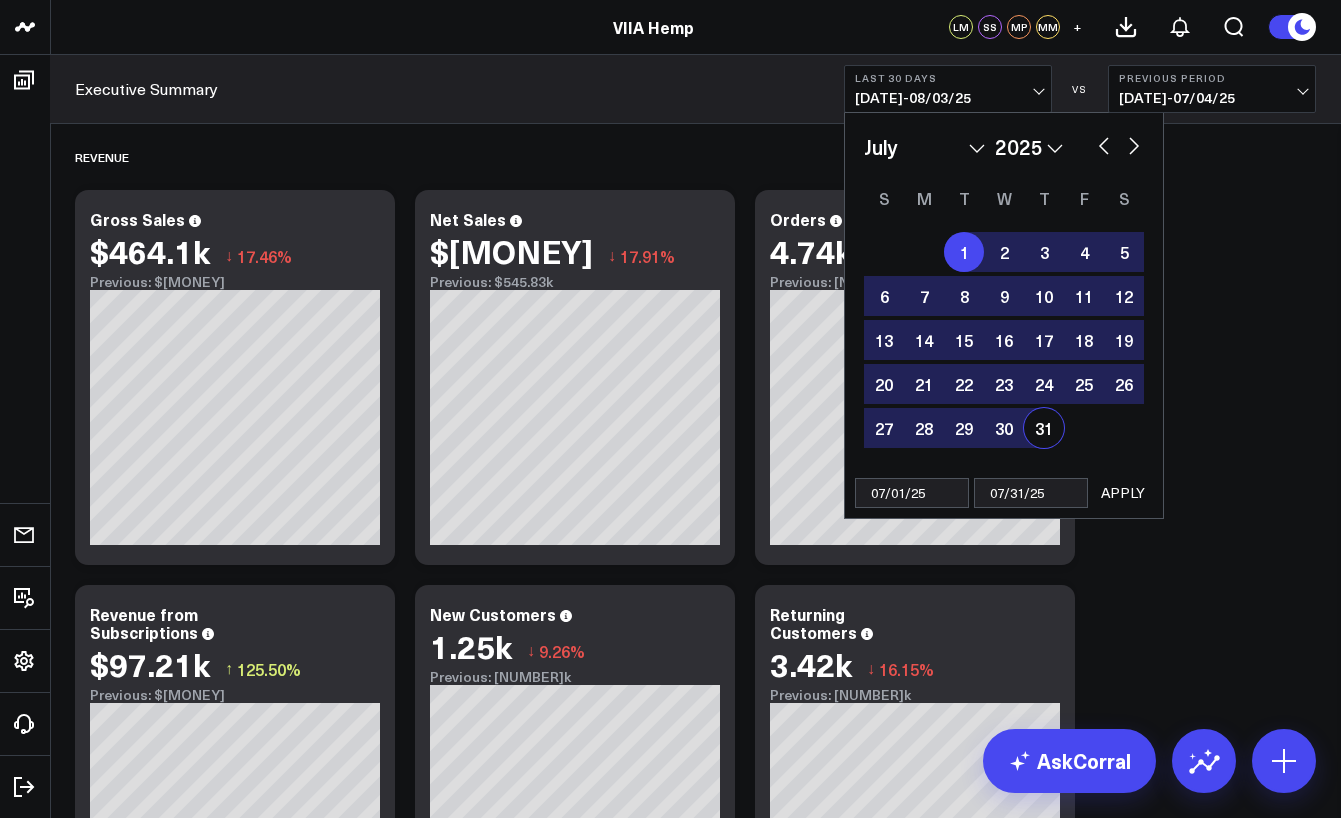 click on "APPLY" at bounding box center [1123, 493] 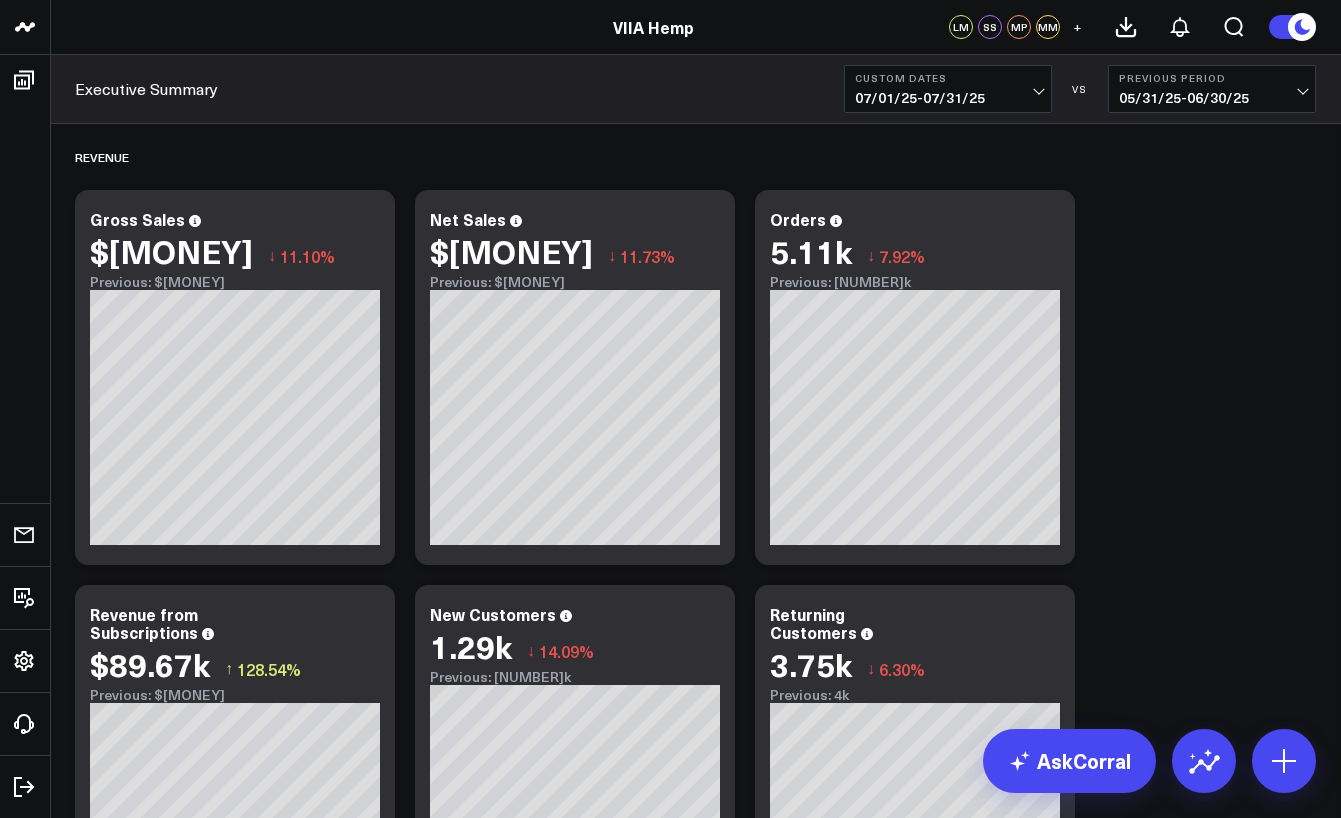 click on "Custom Dates" at bounding box center (948, 78) 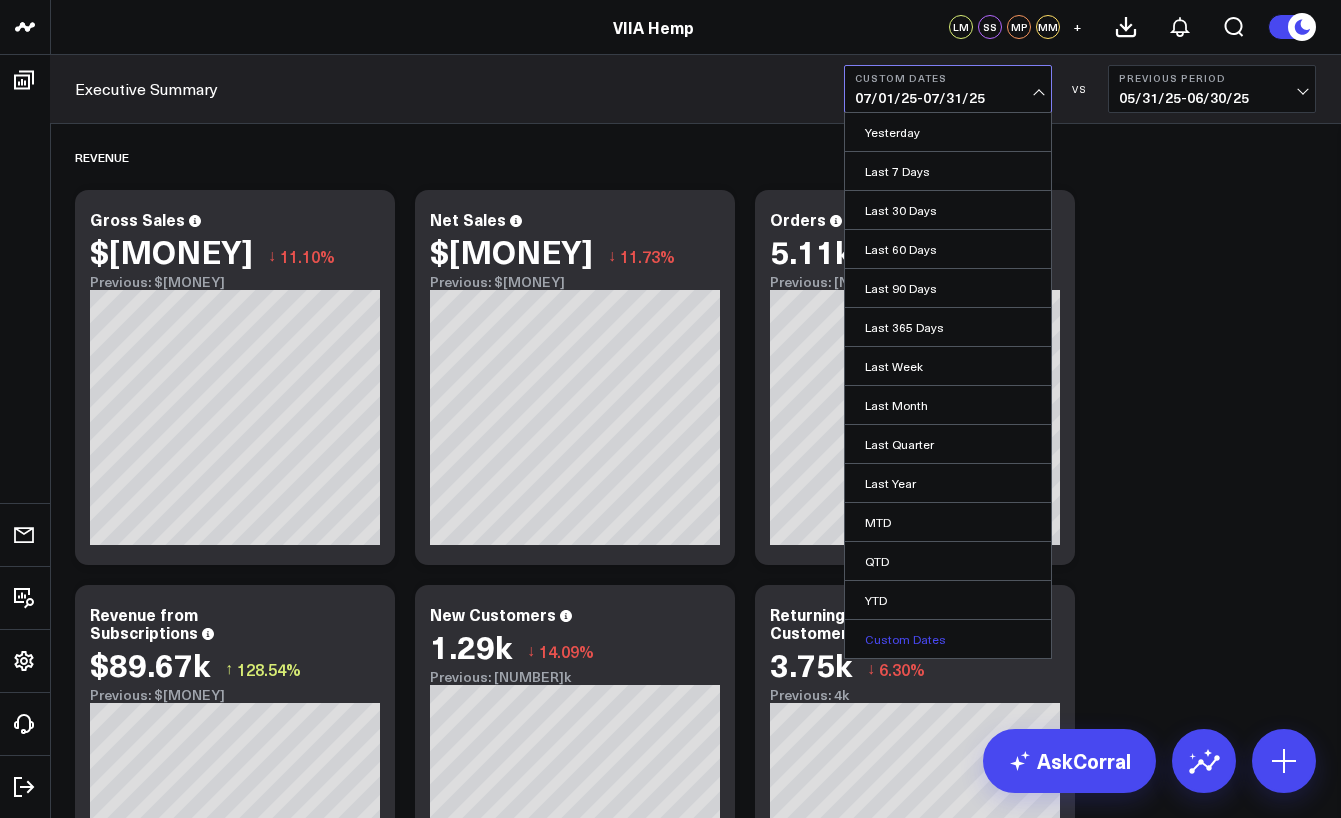 click on "Custom Dates" at bounding box center [948, 639] 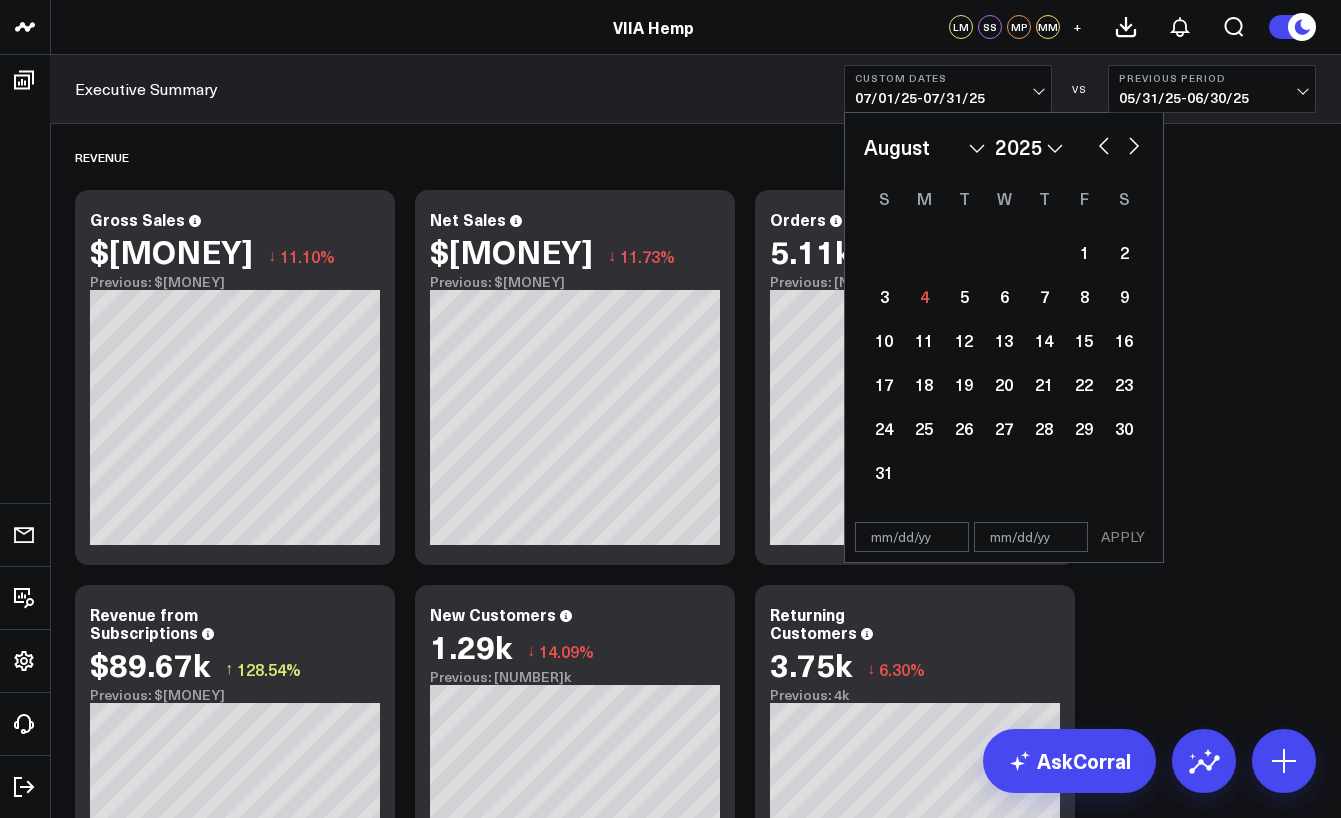 click at bounding box center (1104, 144) 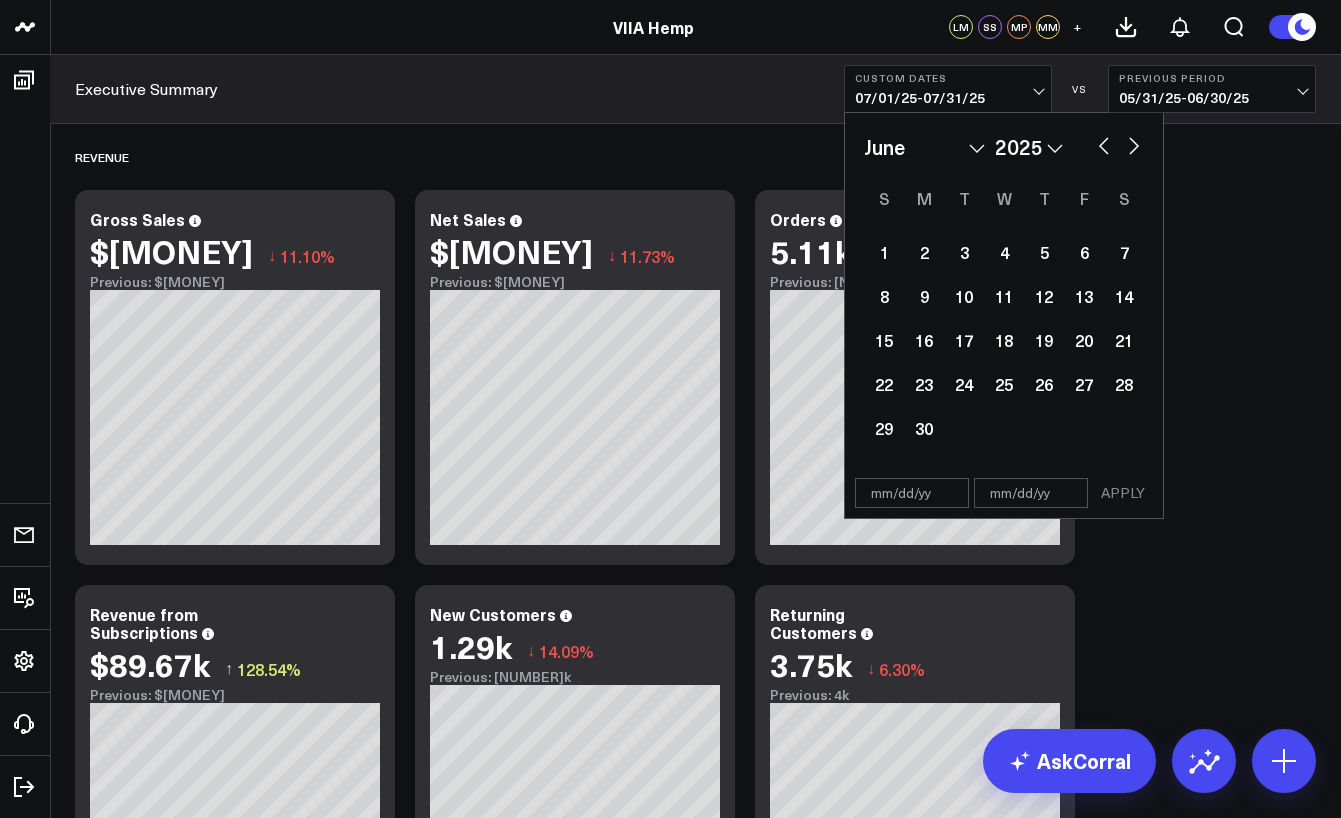 click at bounding box center (1104, 144) 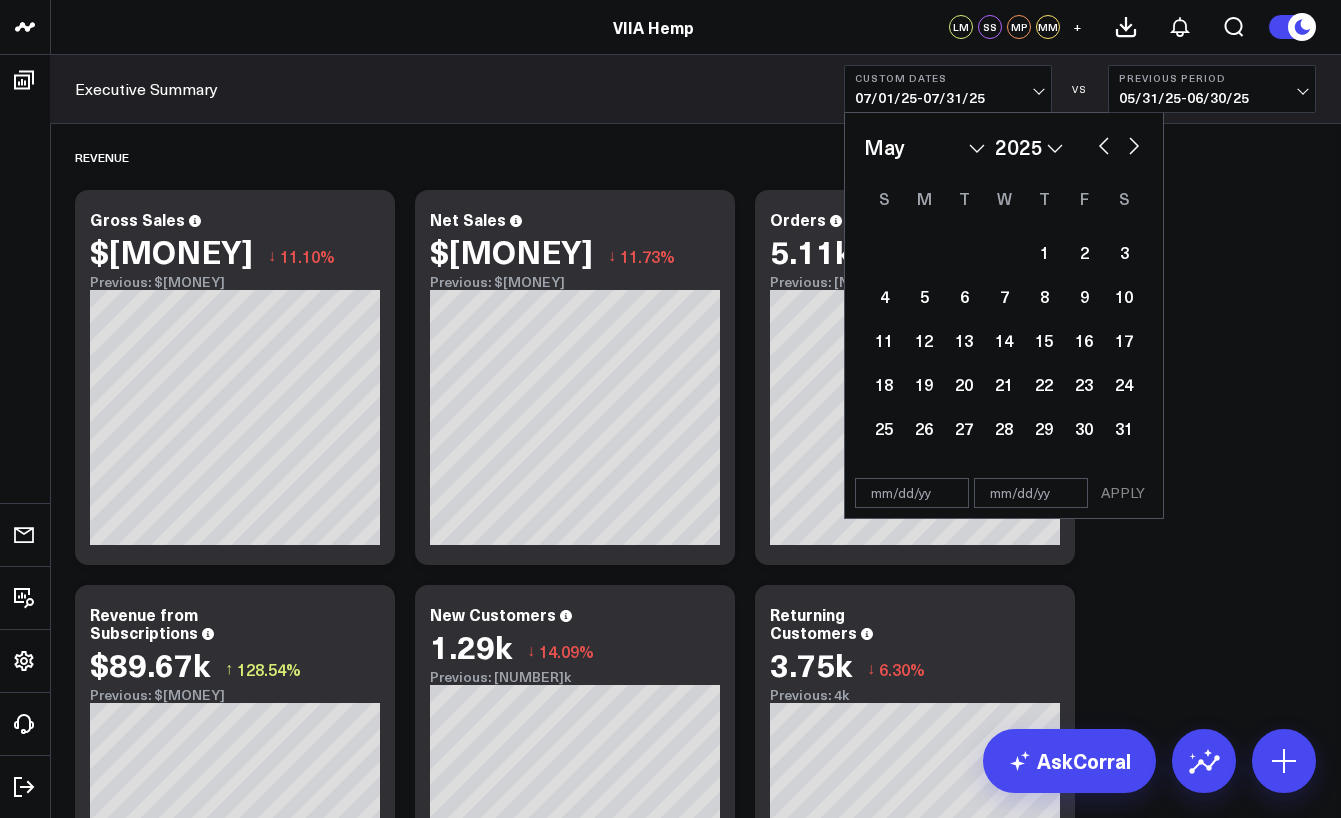 click at bounding box center [1104, 144] 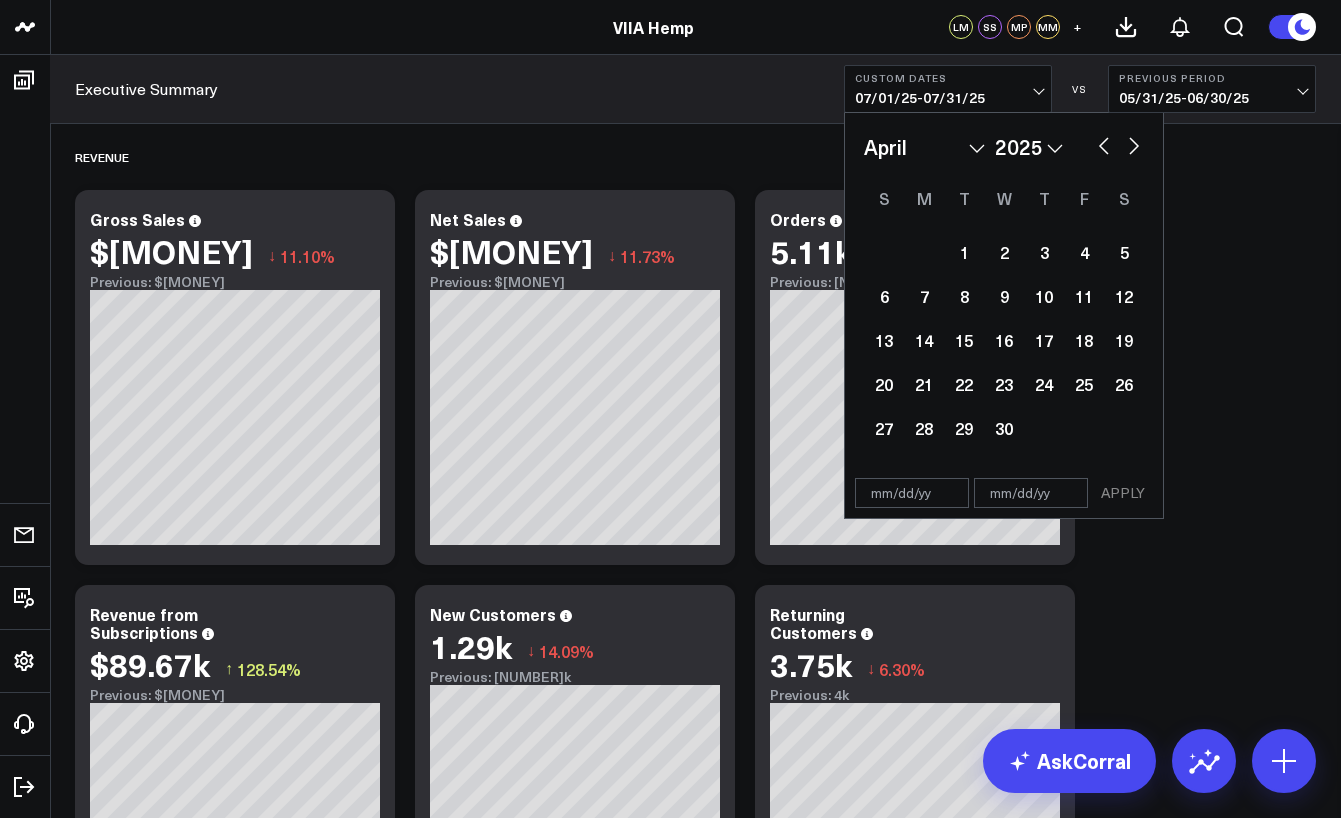 click at bounding box center [1104, 144] 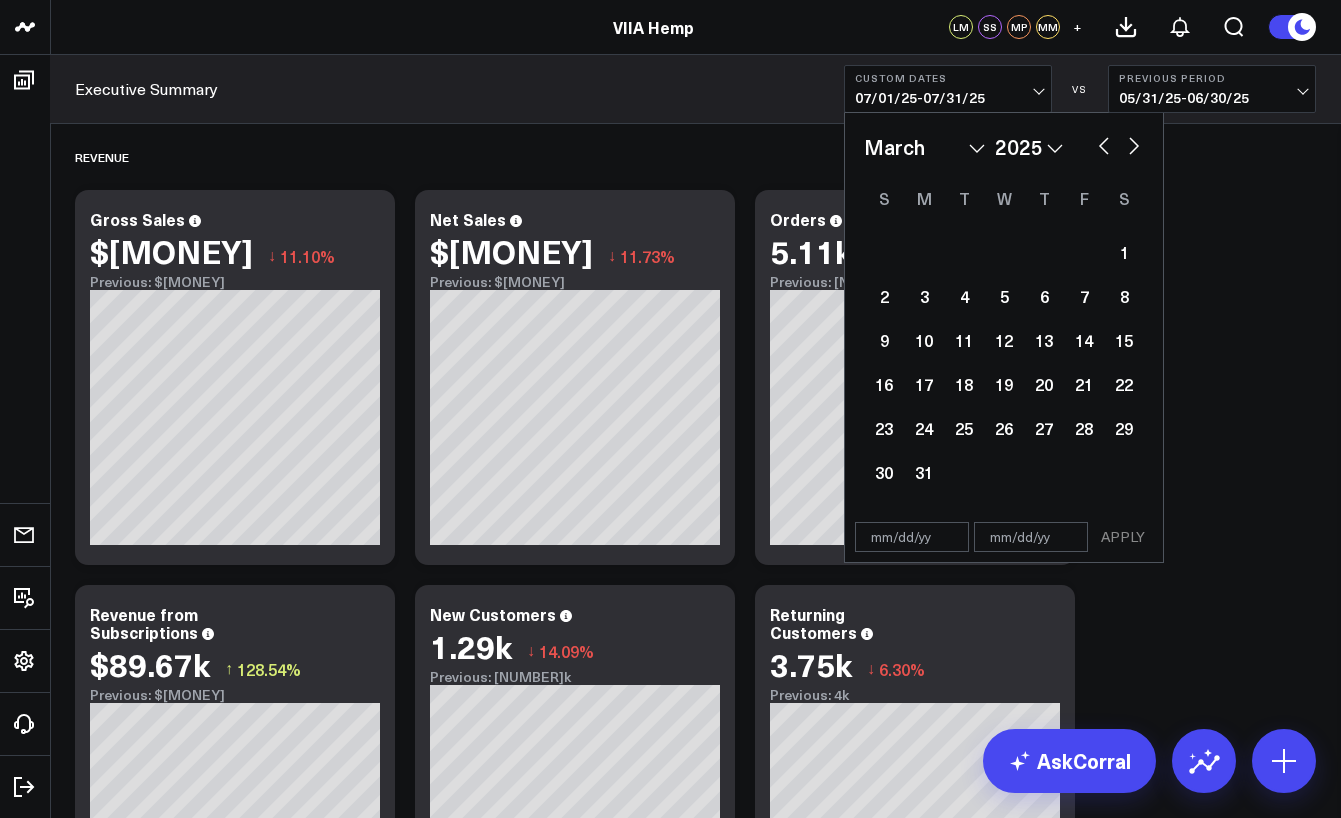click at bounding box center (1104, 144) 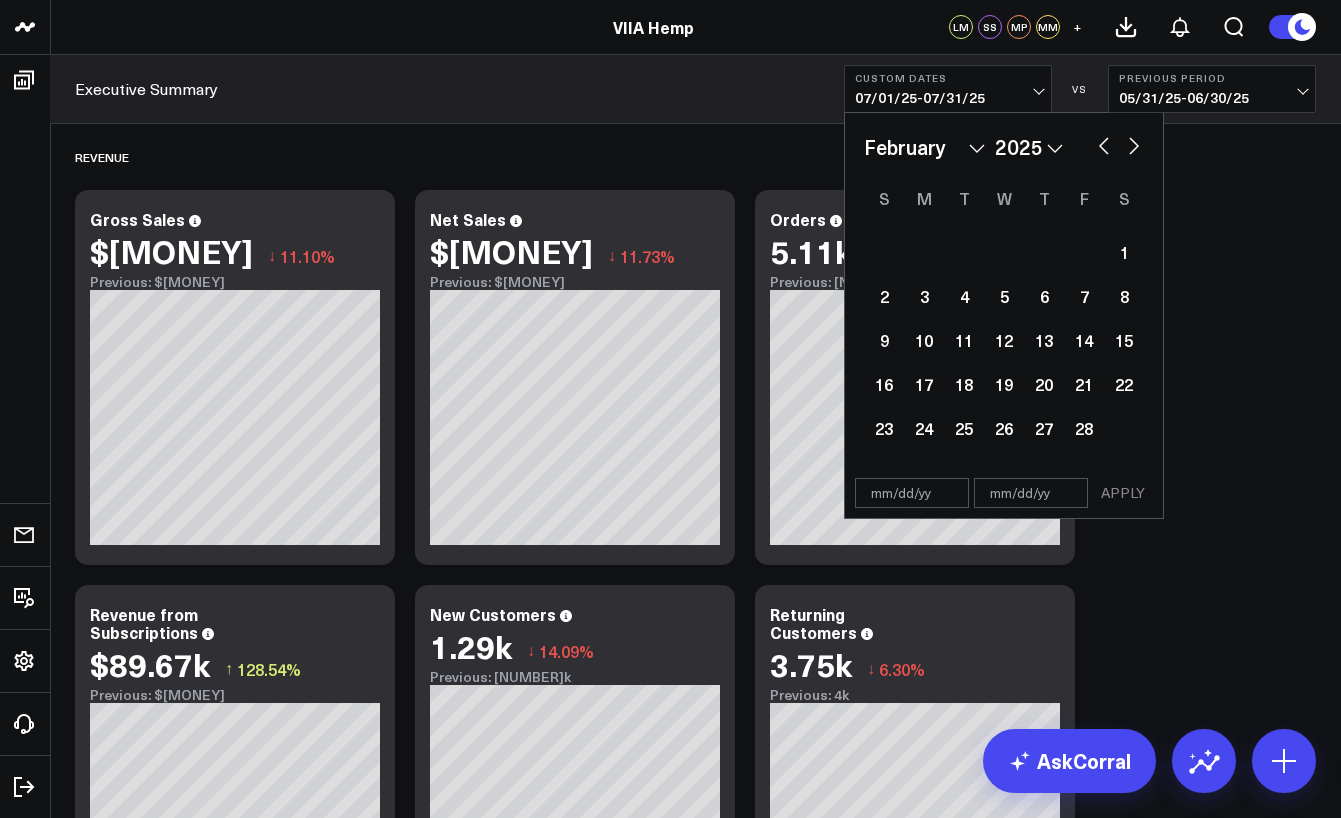 click on "2026 2025 2024 2023 2022 2021 2020 2019 2018 2017 2016 2015 2014 2013 2012 2011 2010 2009 2008 2007 2006 2005 2004 2003 2002 2001 2000" at bounding box center [1029, 147] 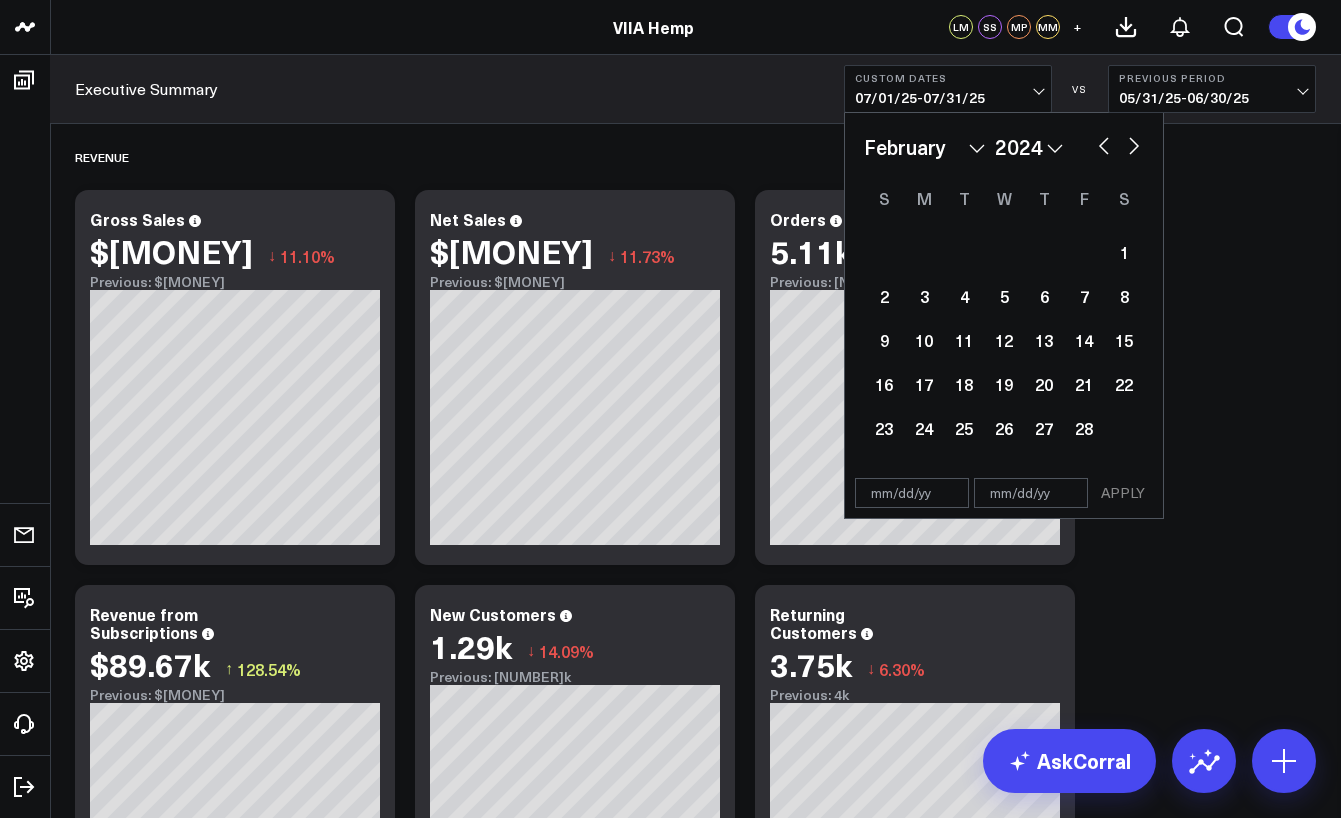 select on "1" 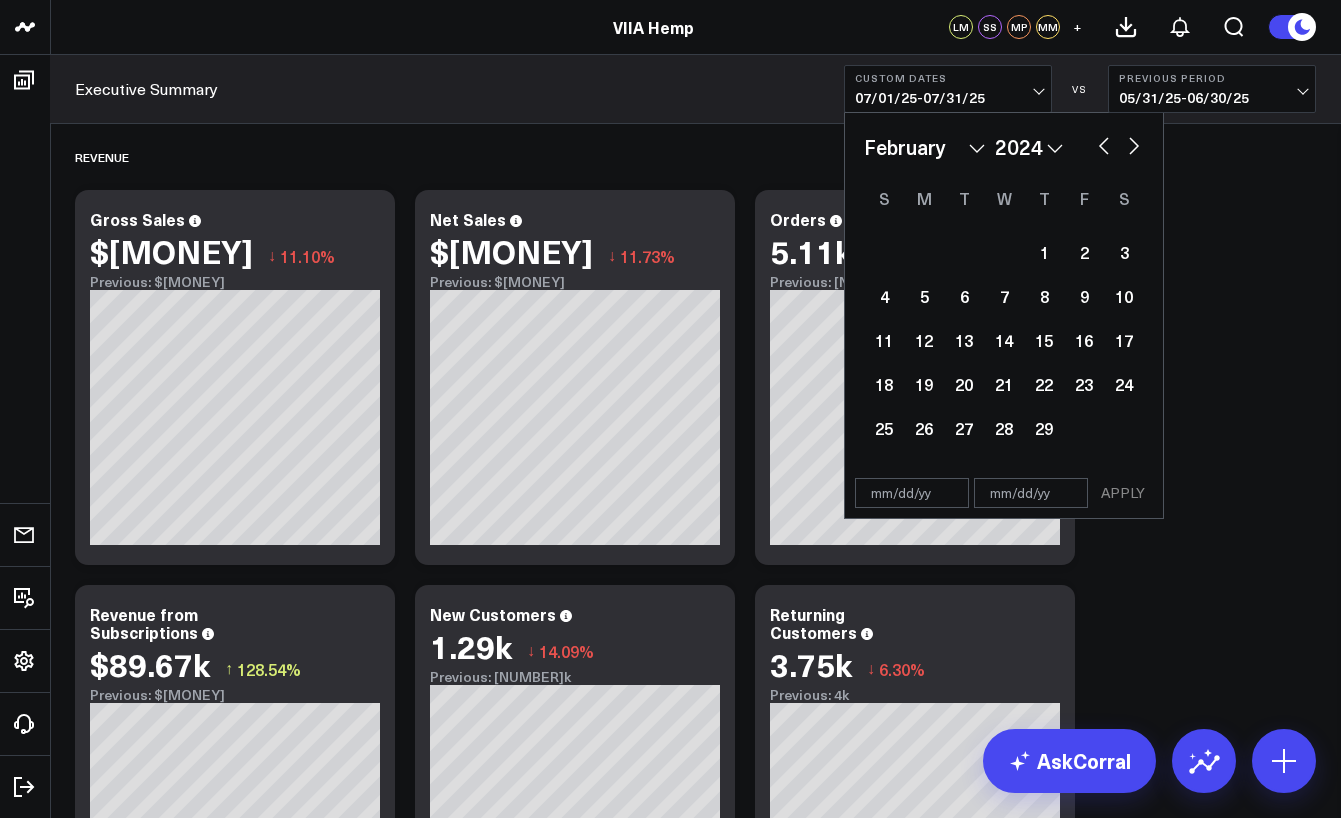 click at bounding box center (1134, 144) 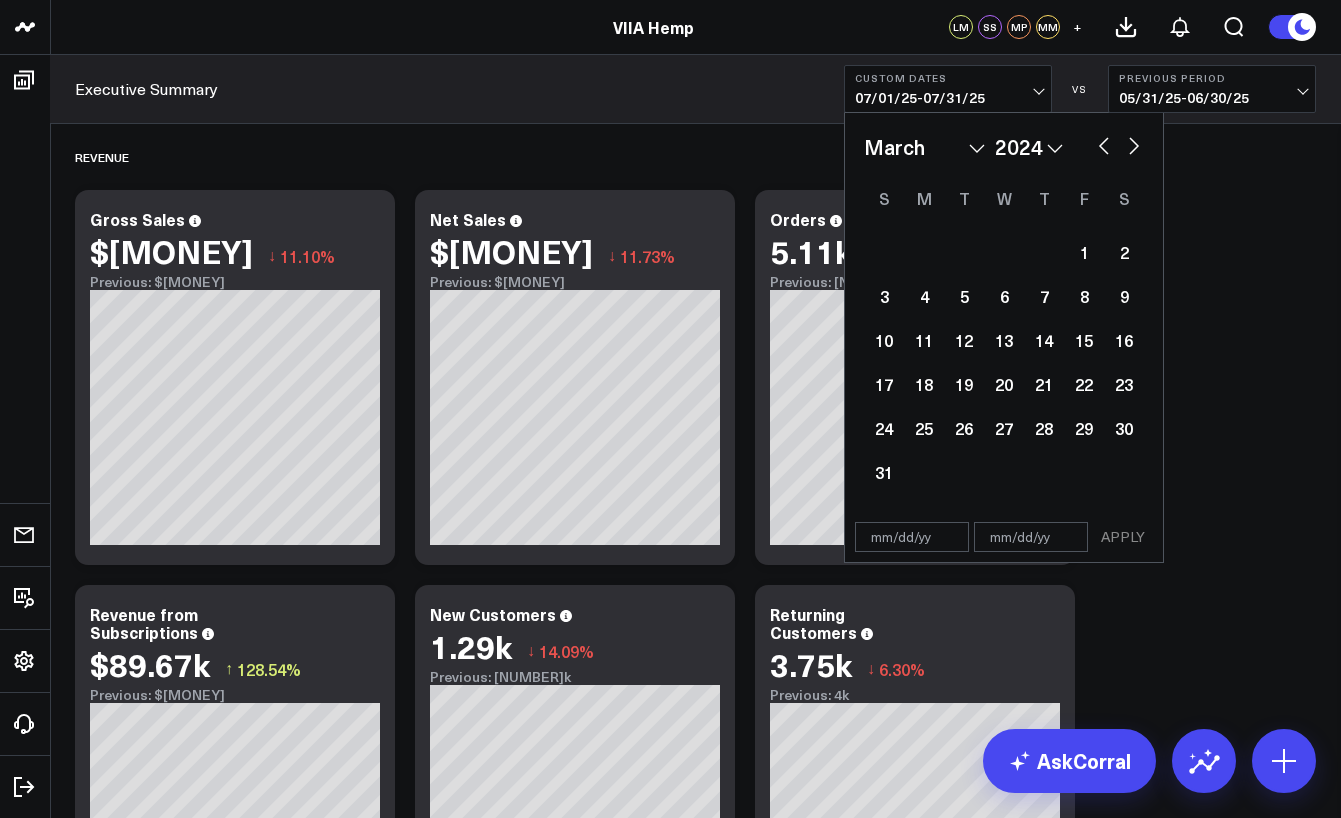 click at bounding box center (1134, 144) 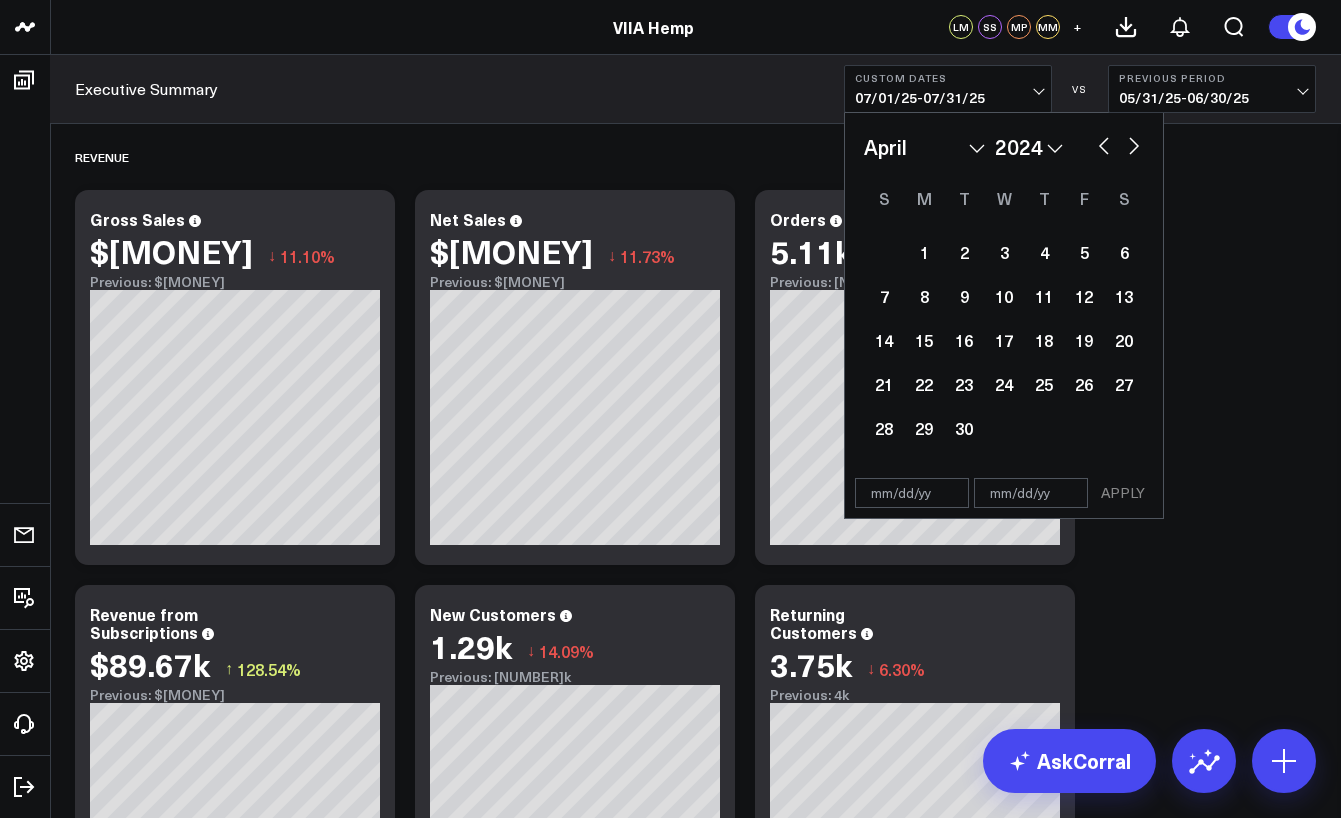 click at bounding box center (1134, 144) 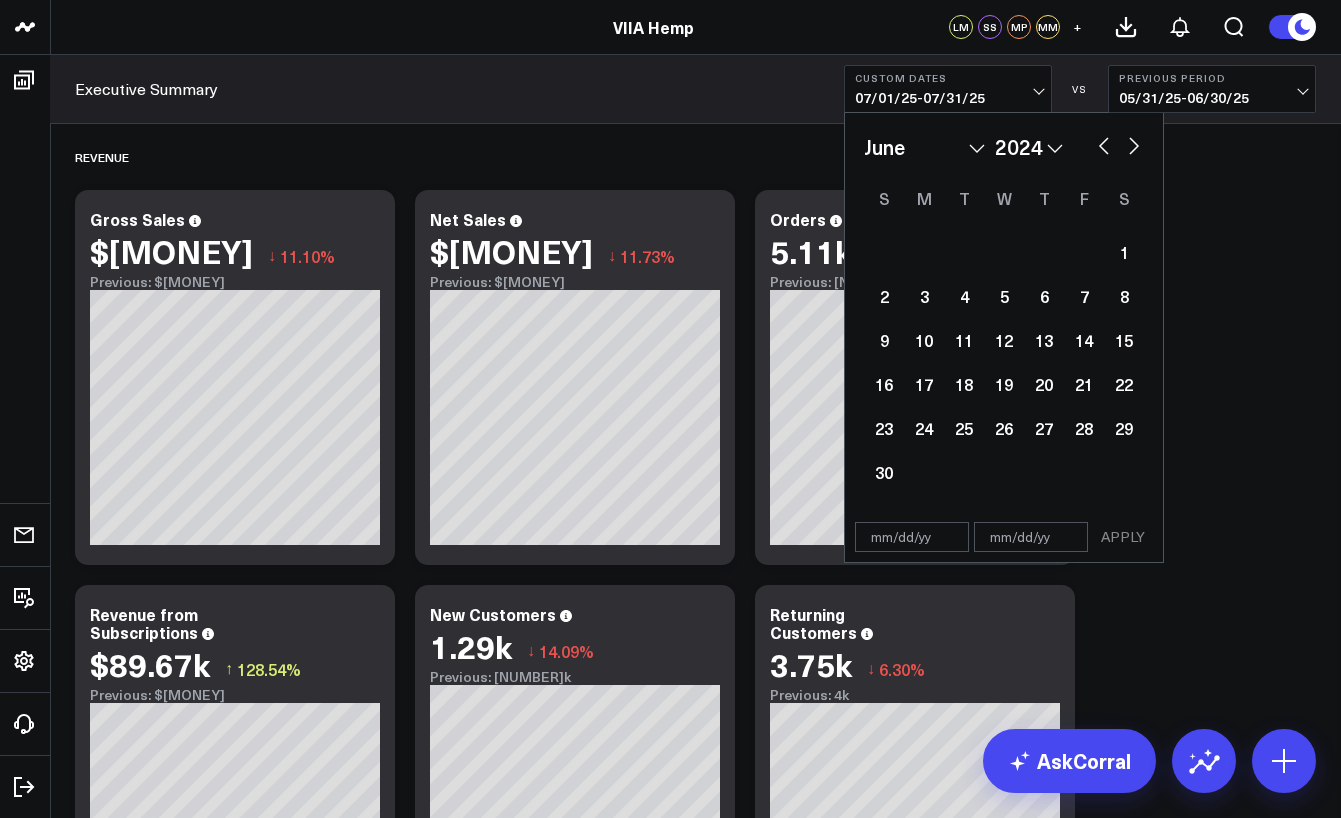 click at bounding box center [1134, 144] 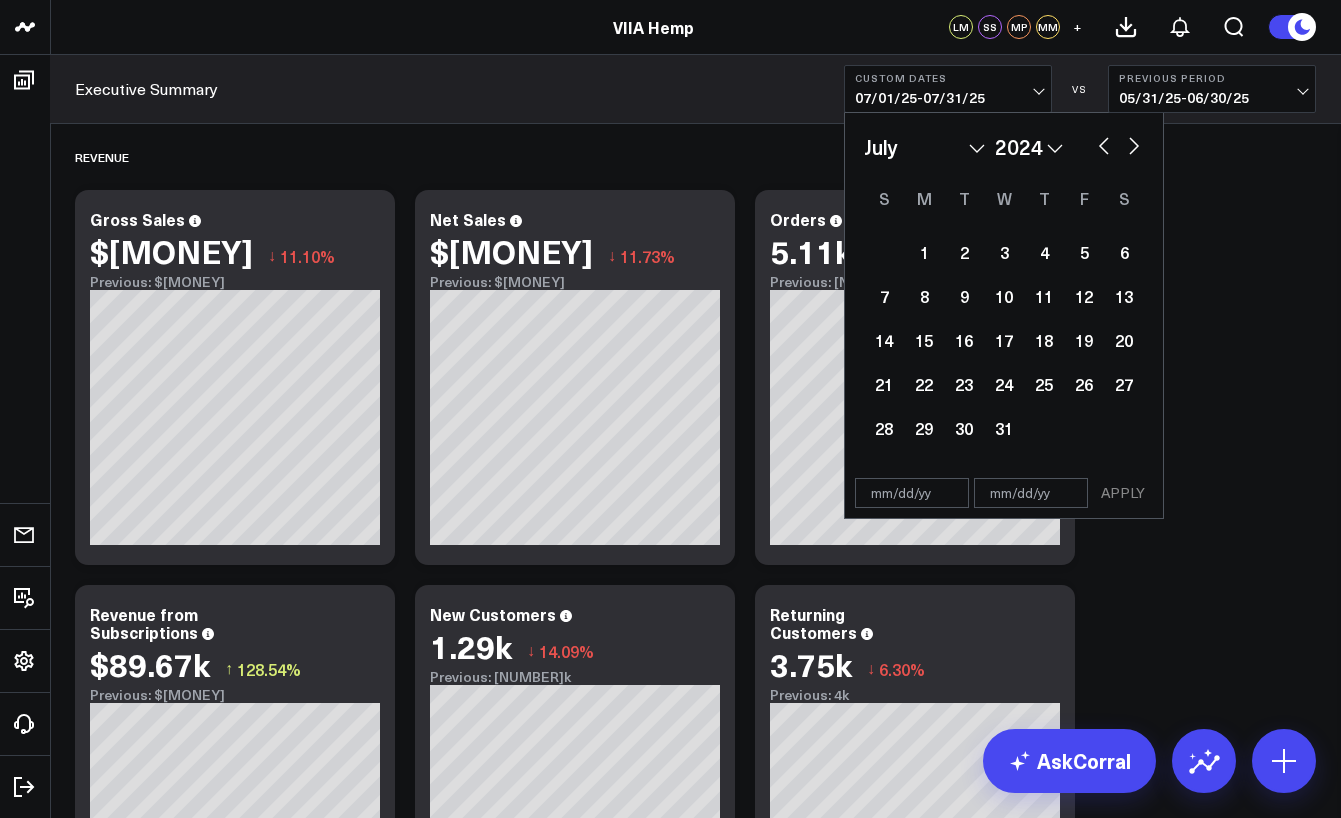 click at bounding box center (1134, 144) 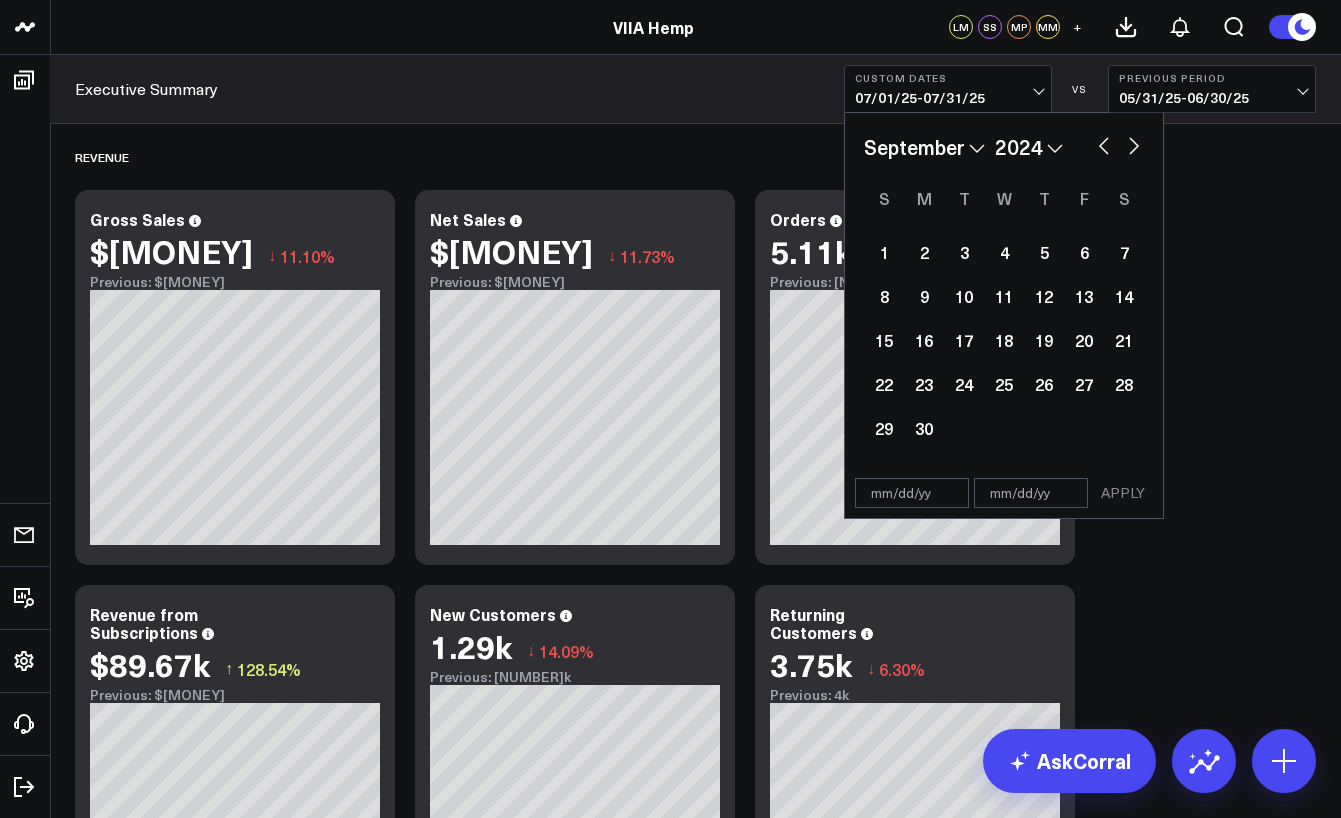 click at bounding box center [1134, 144] 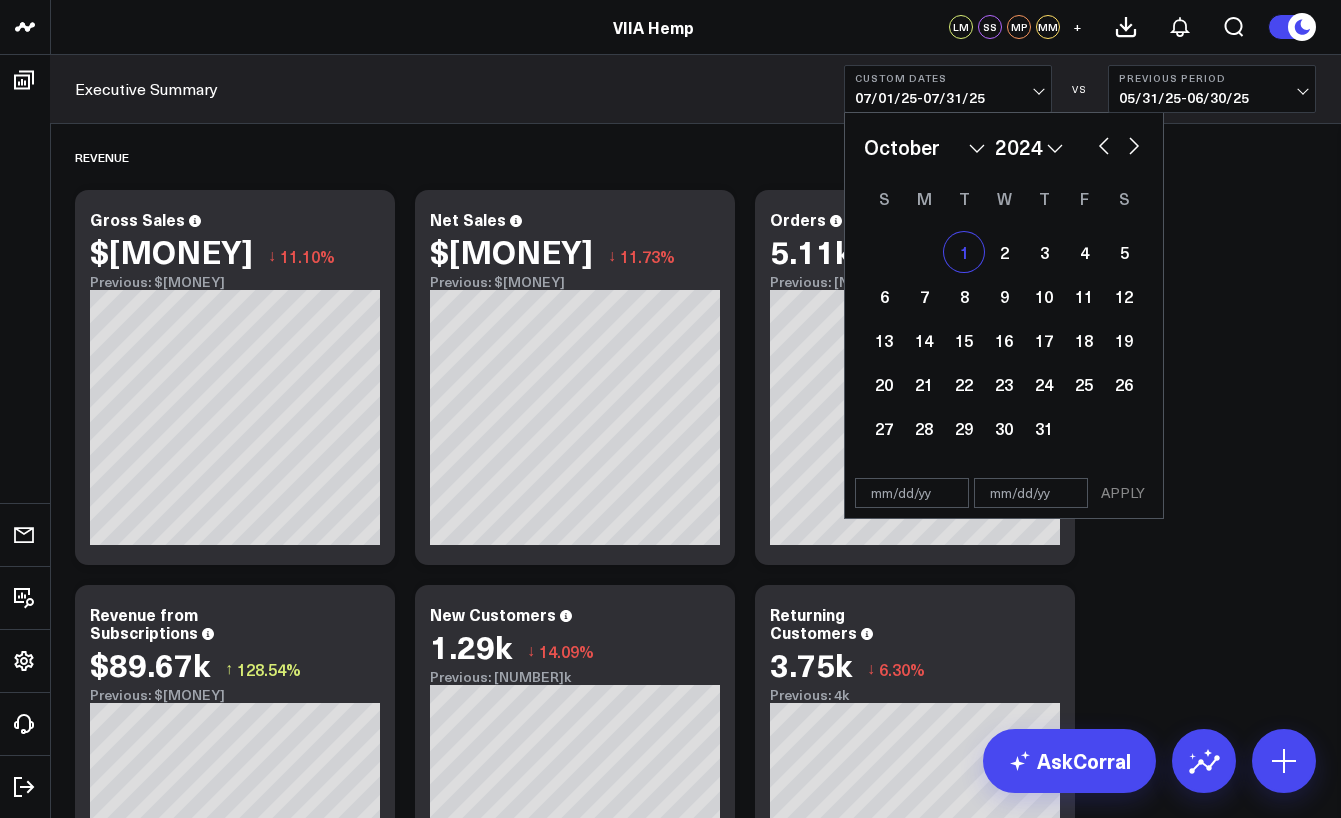 click on "1" at bounding box center [964, 252] 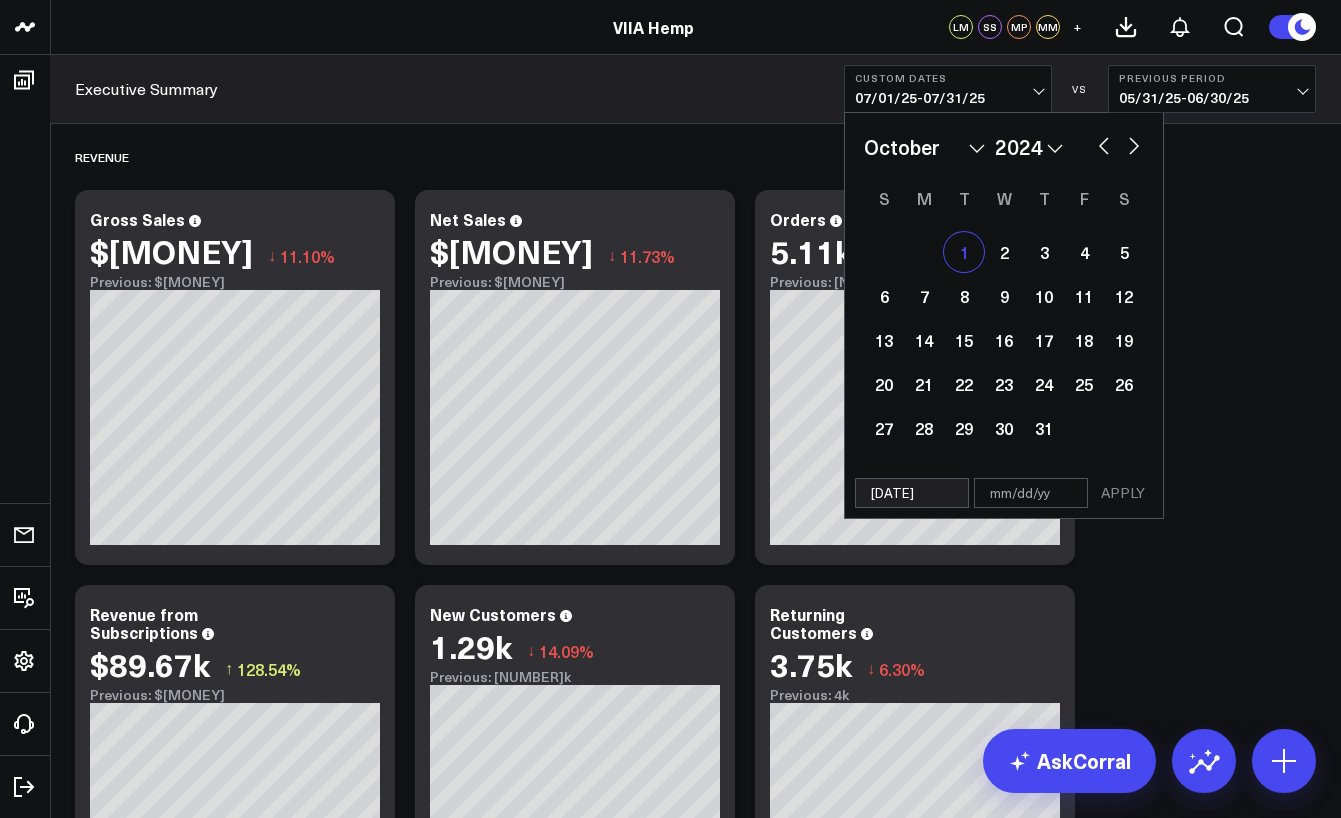 select on "9" 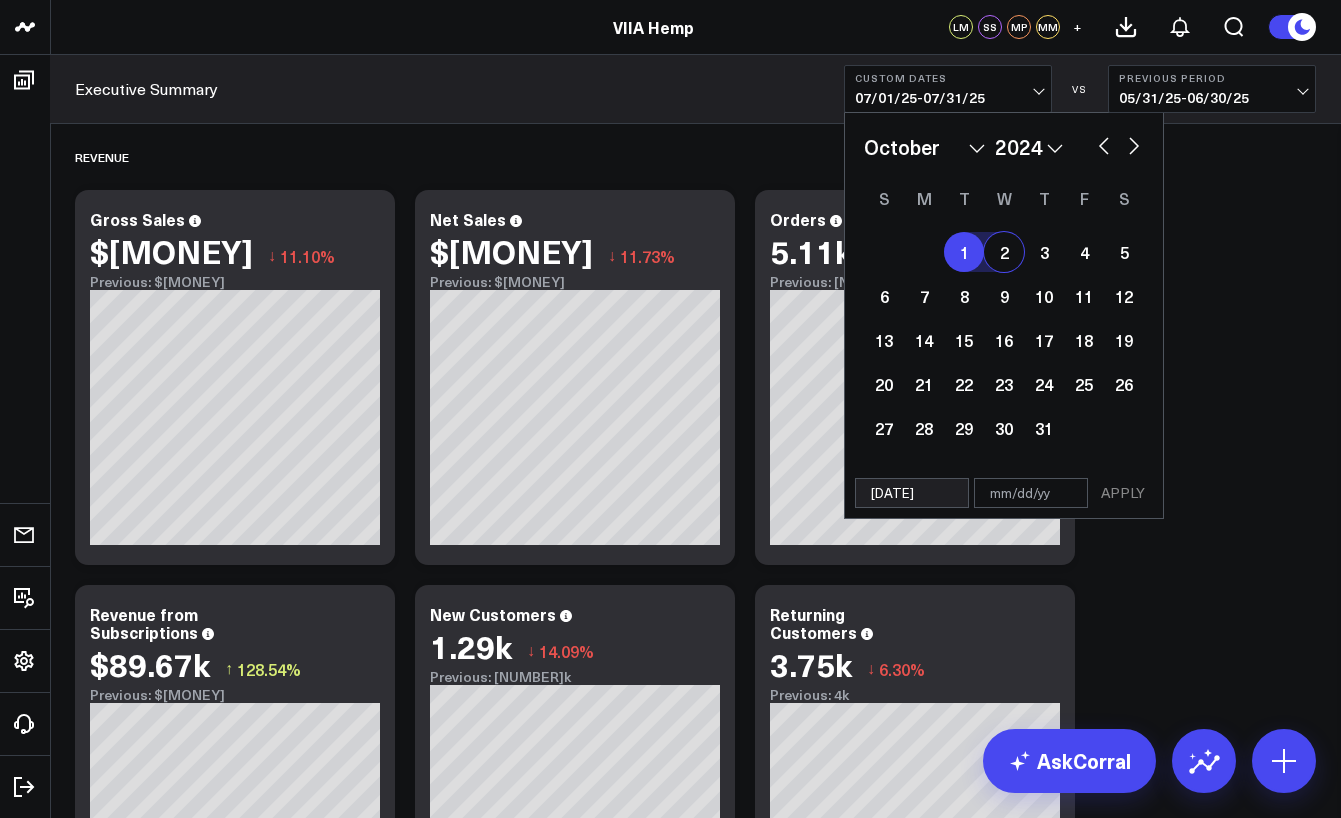 click at bounding box center [1134, 144] 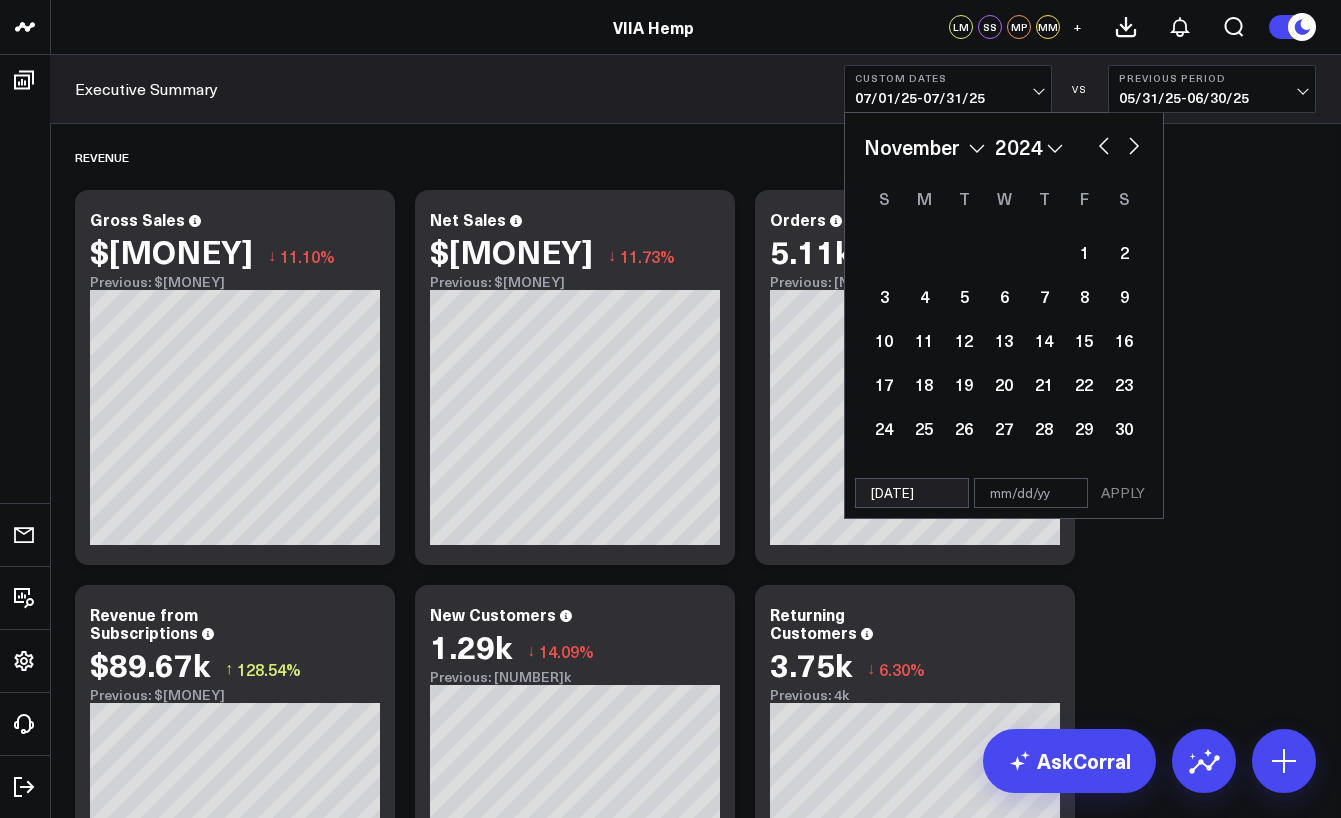 click at bounding box center [1134, 144] 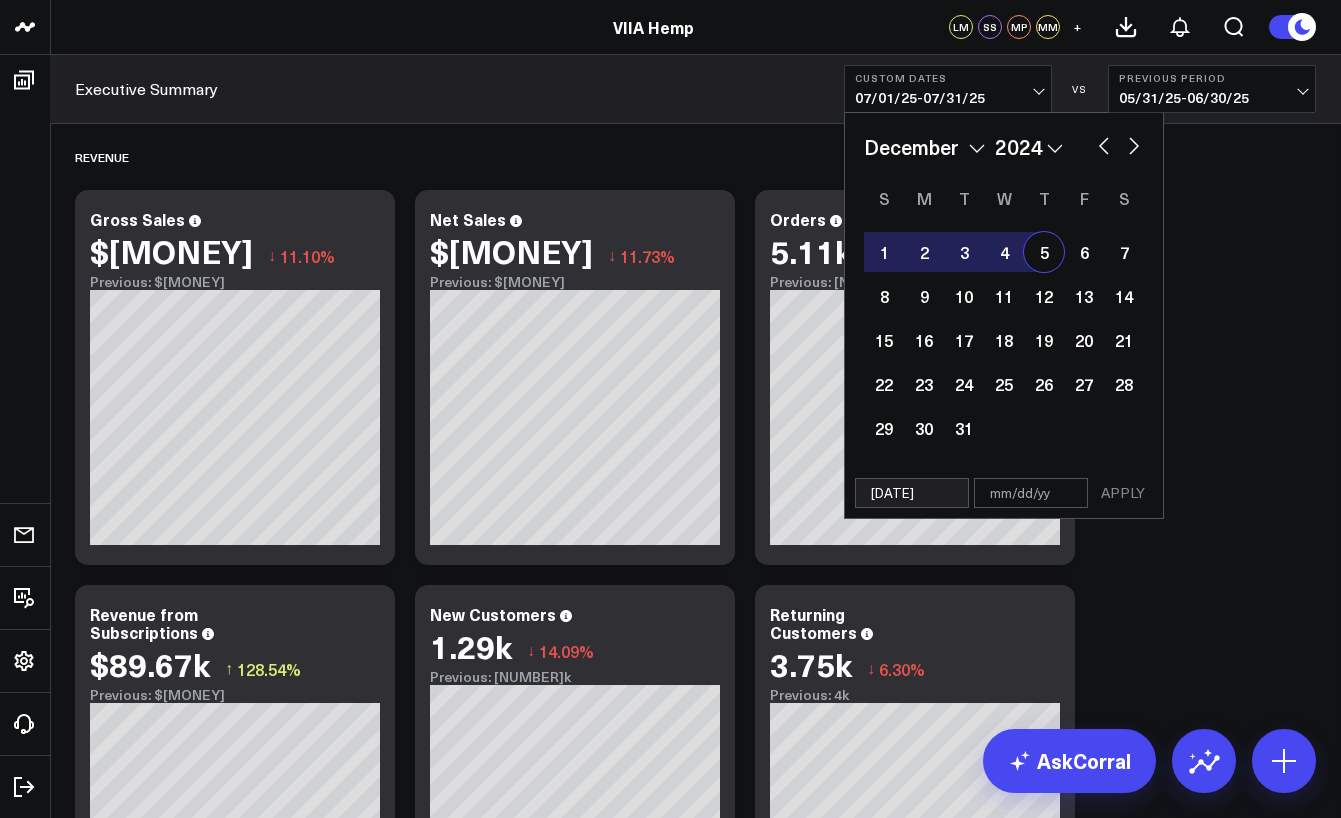 click at bounding box center (1104, 144) 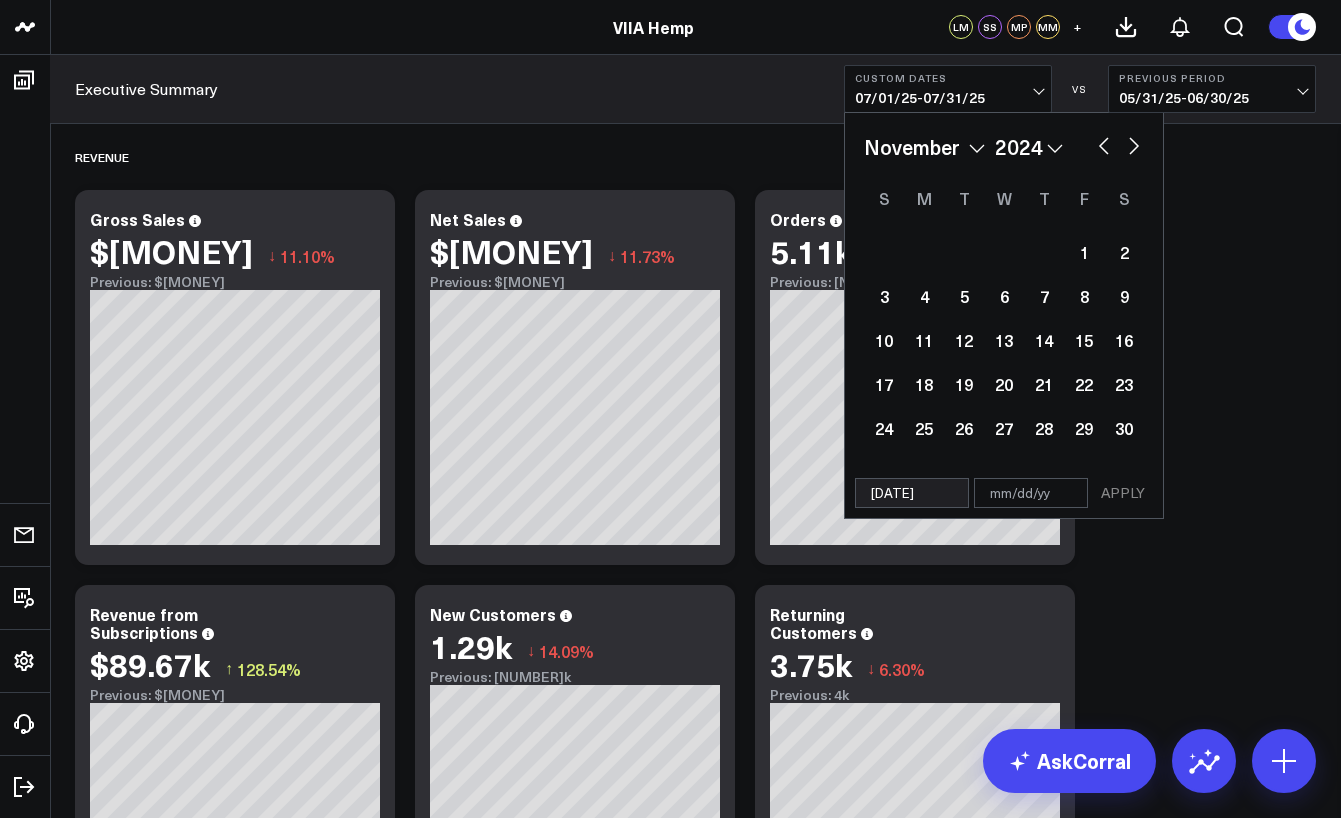 click at bounding box center [1104, 144] 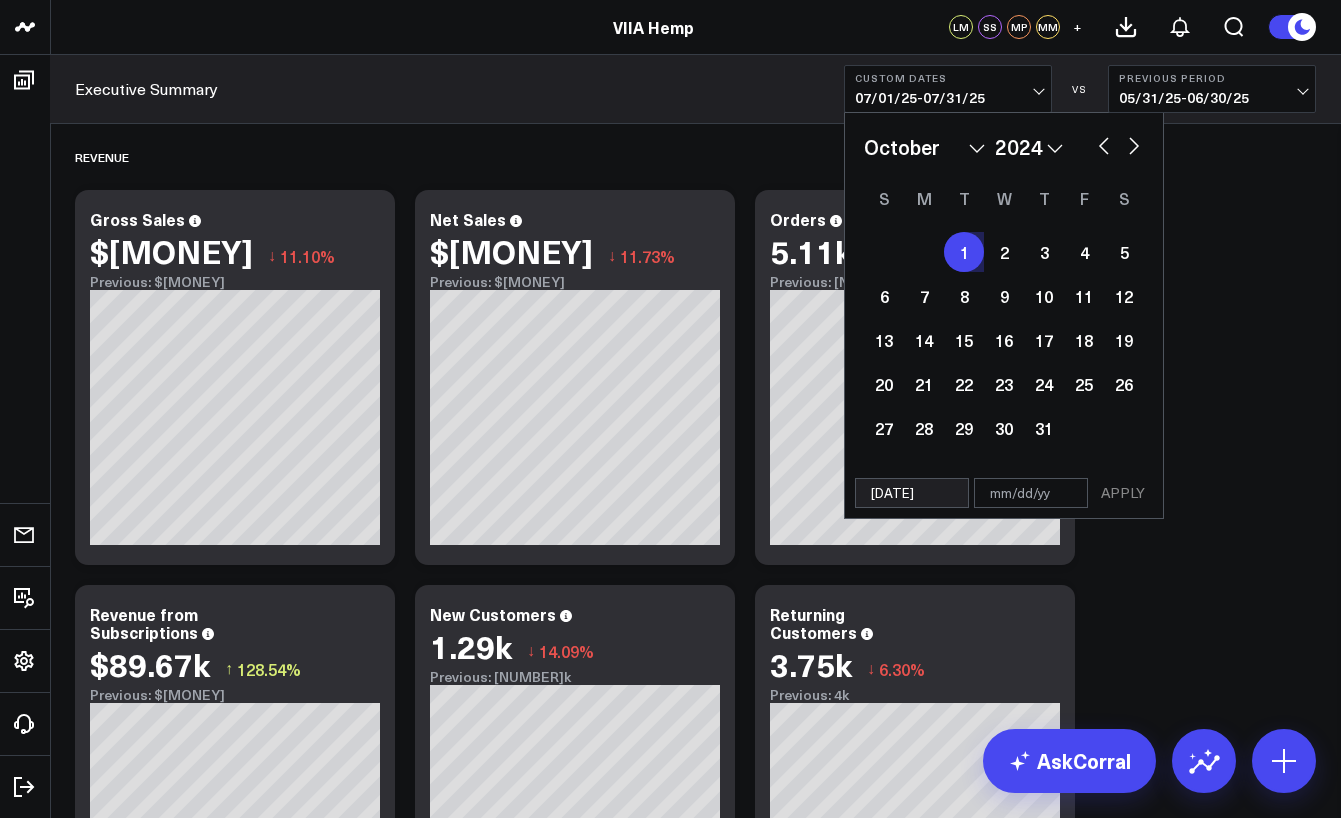 click at bounding box center [1134, 144] 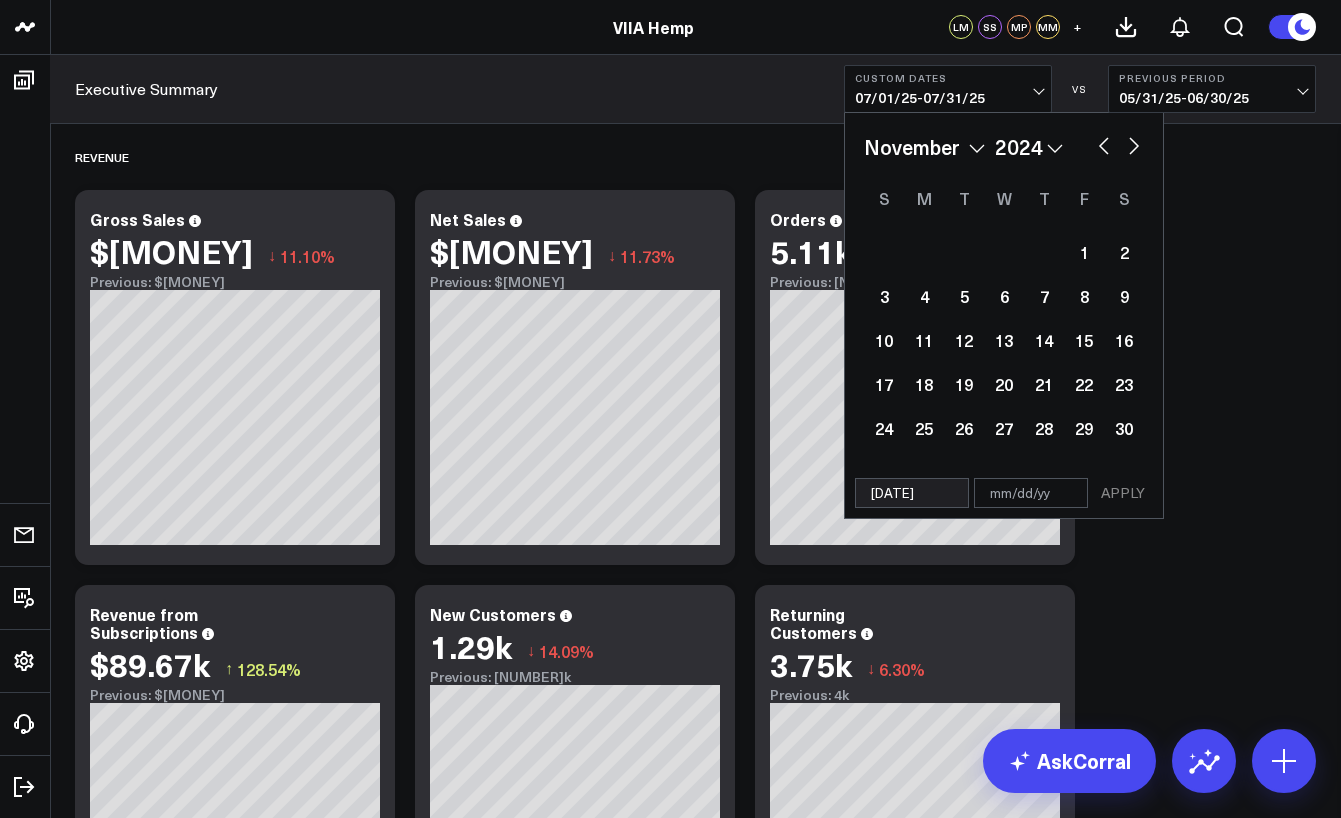 click at bounding box center [1134, 144] 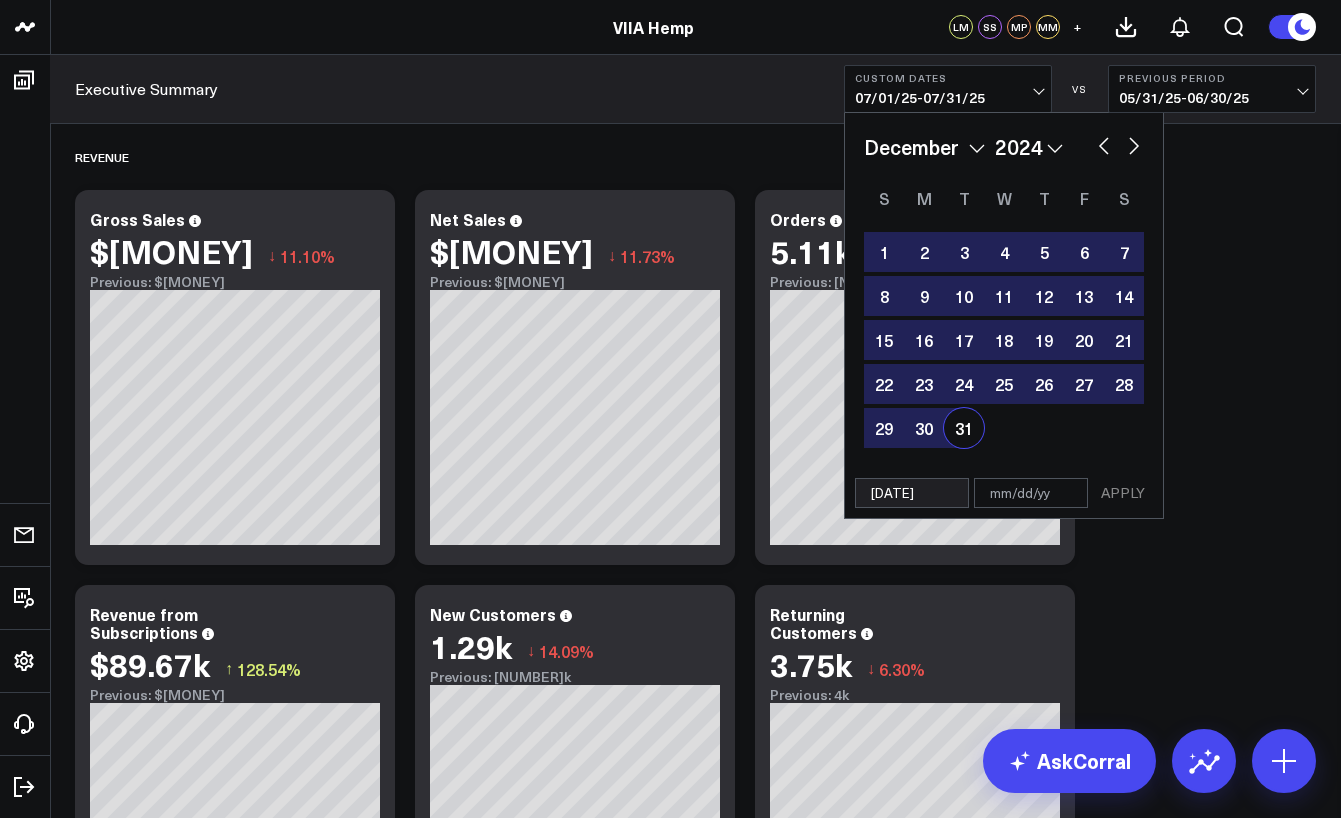 click on "31" at bounding box center (964, 428) 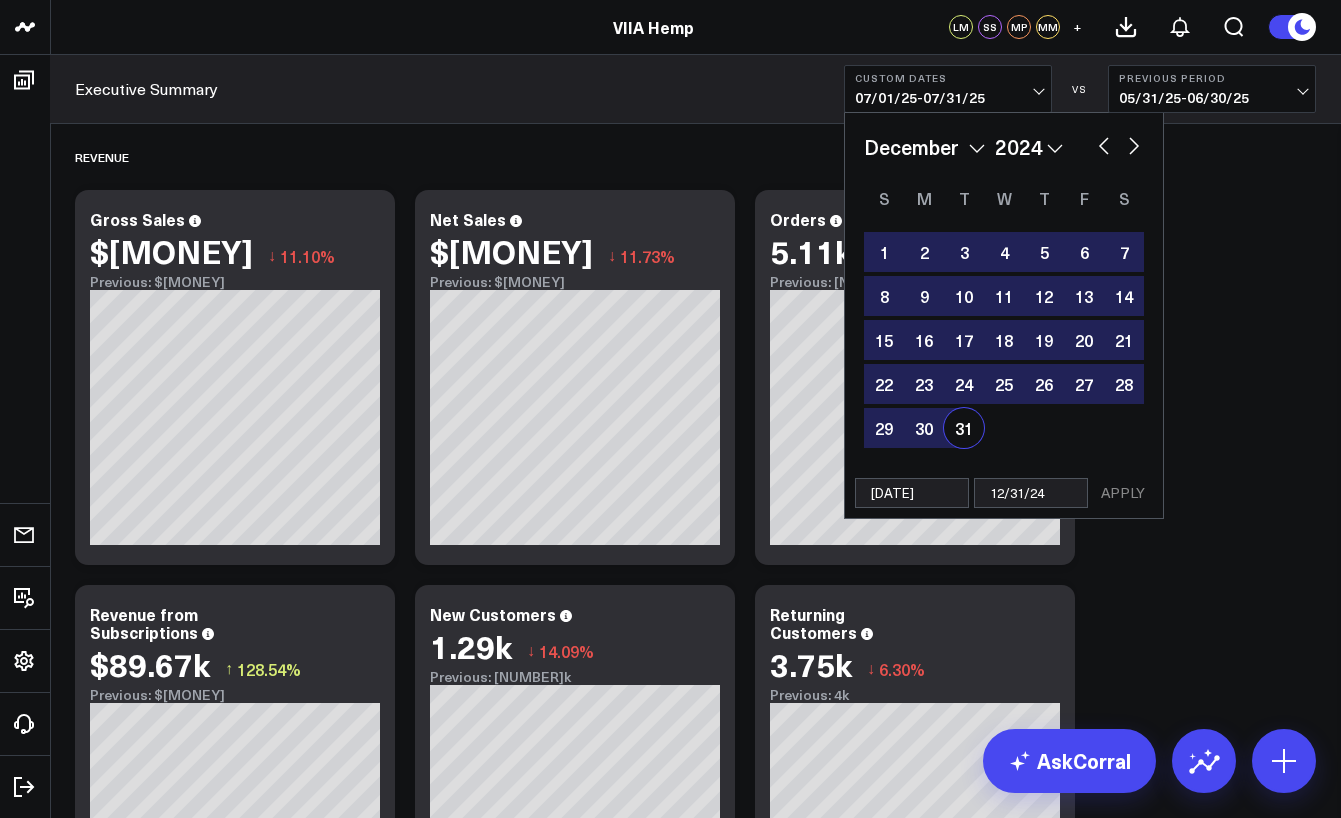 select on "11" 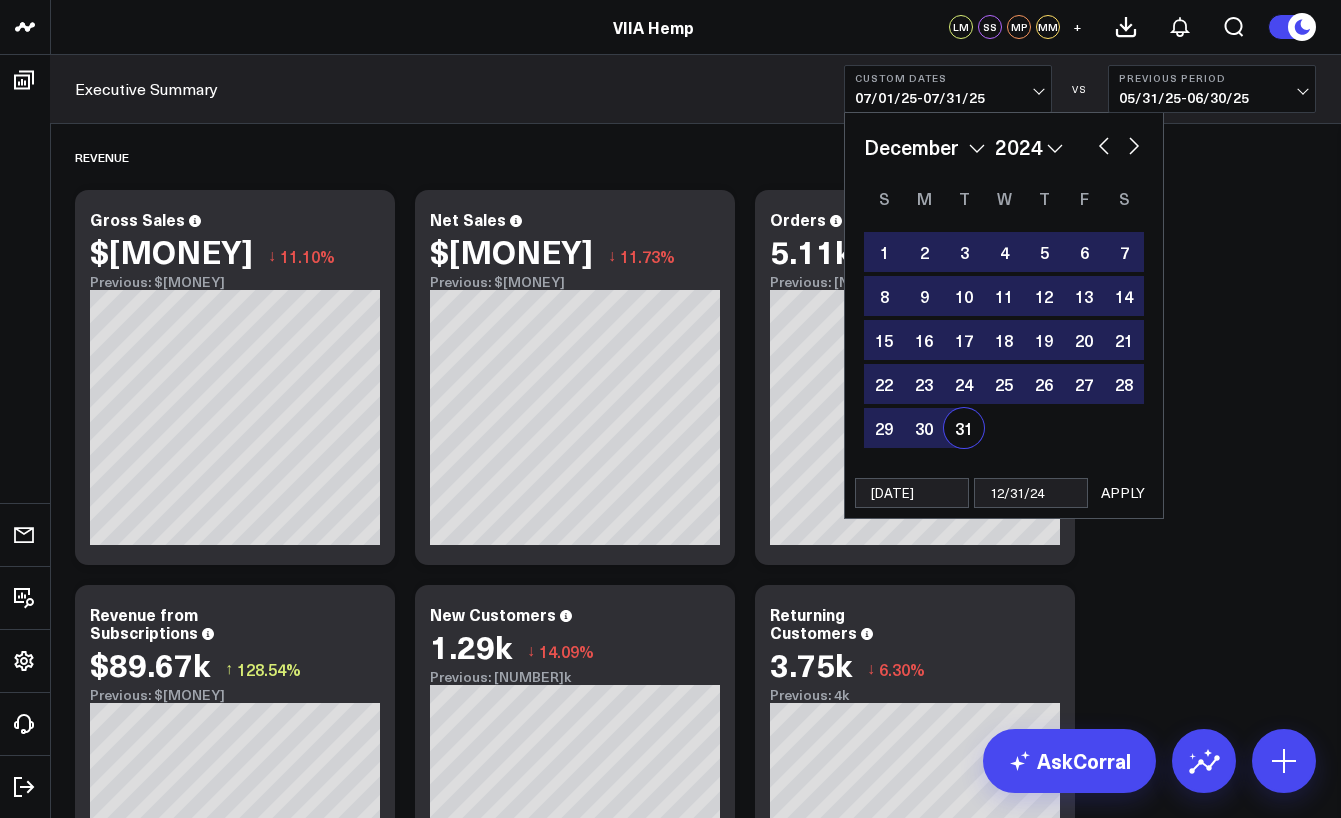 click on "APPLY" at bounding box center [1123, 493] 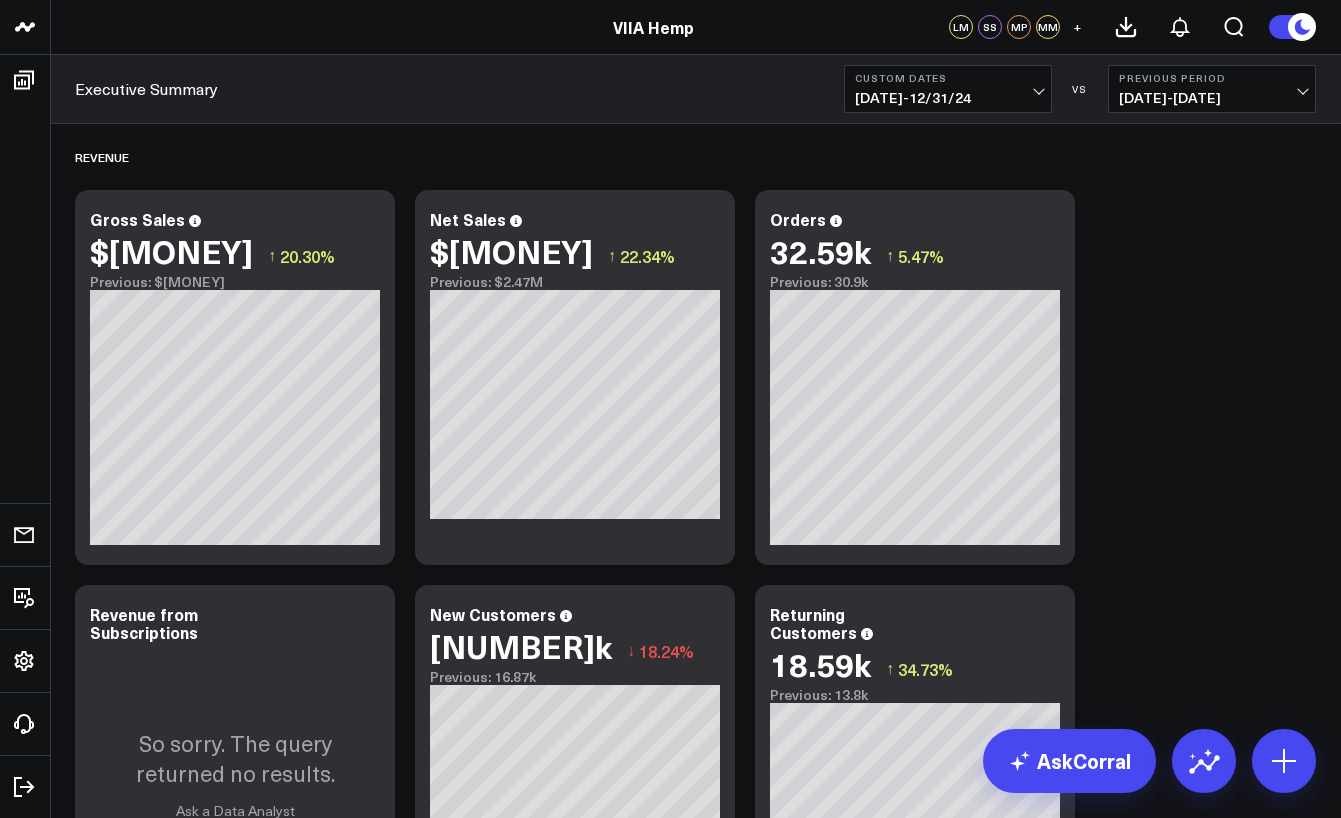 click on "[DATE]  -  [DATE]" at bounding box center [948, 98] 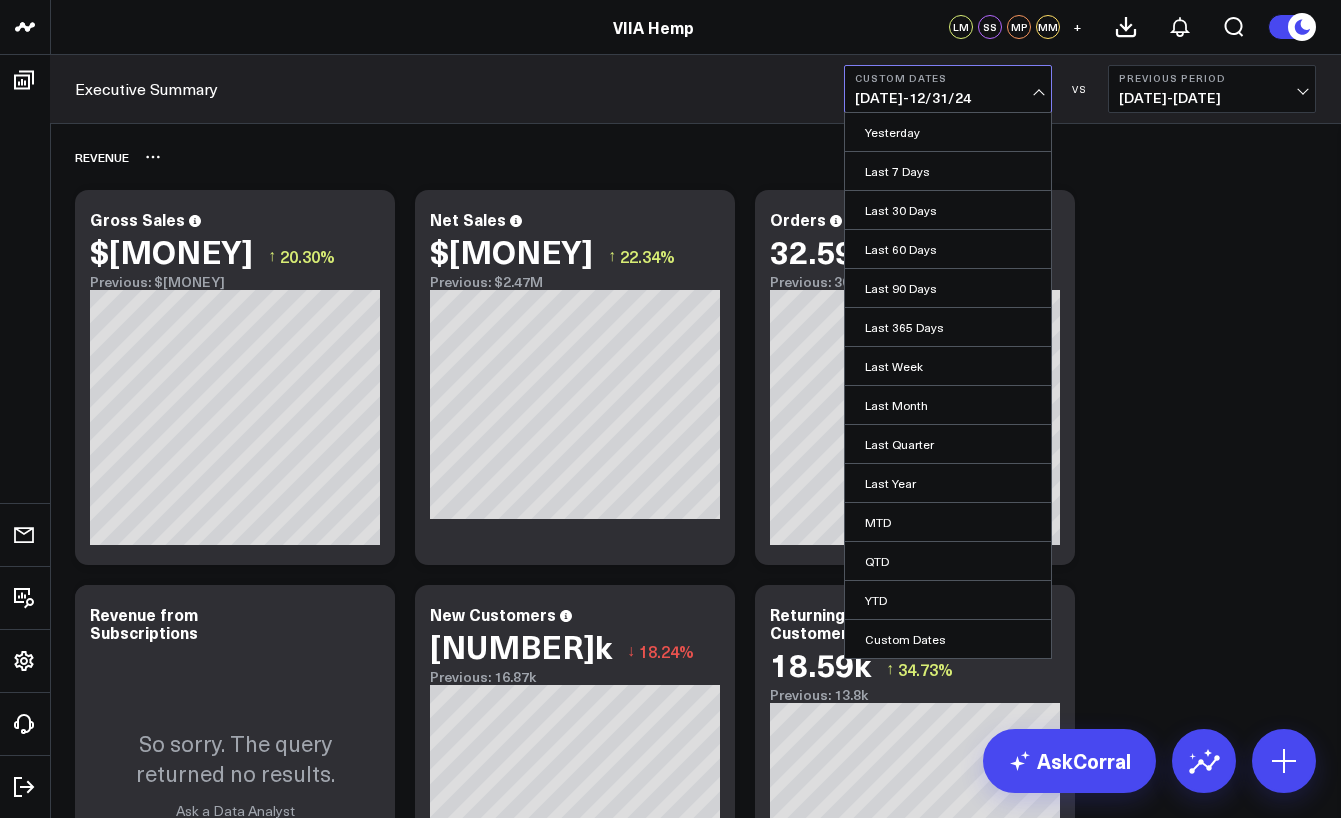 click on "Revenue" at bounding box center (695, 157) 